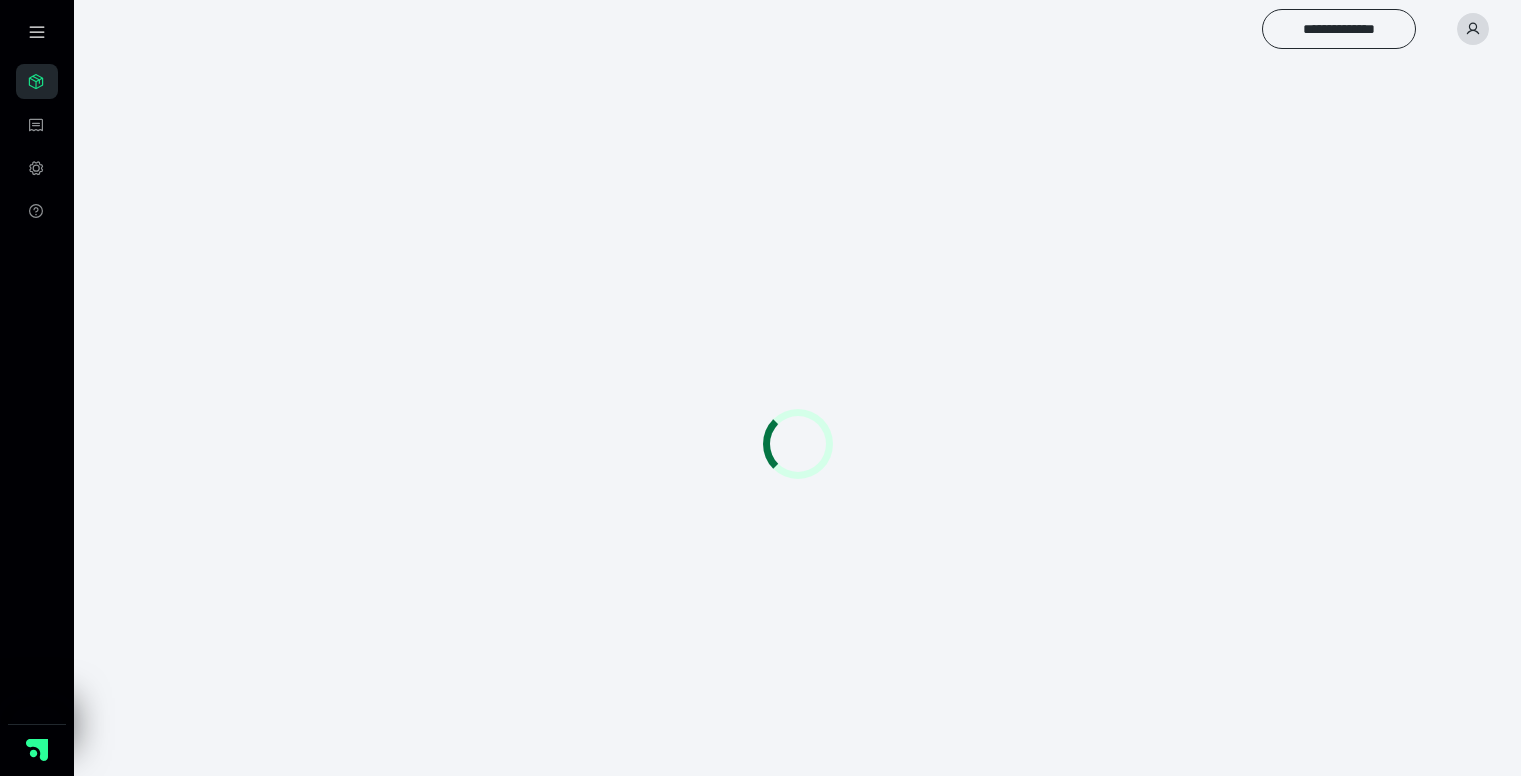 scroll, scrollTop: 0, scrollLeft: 0, axis: both 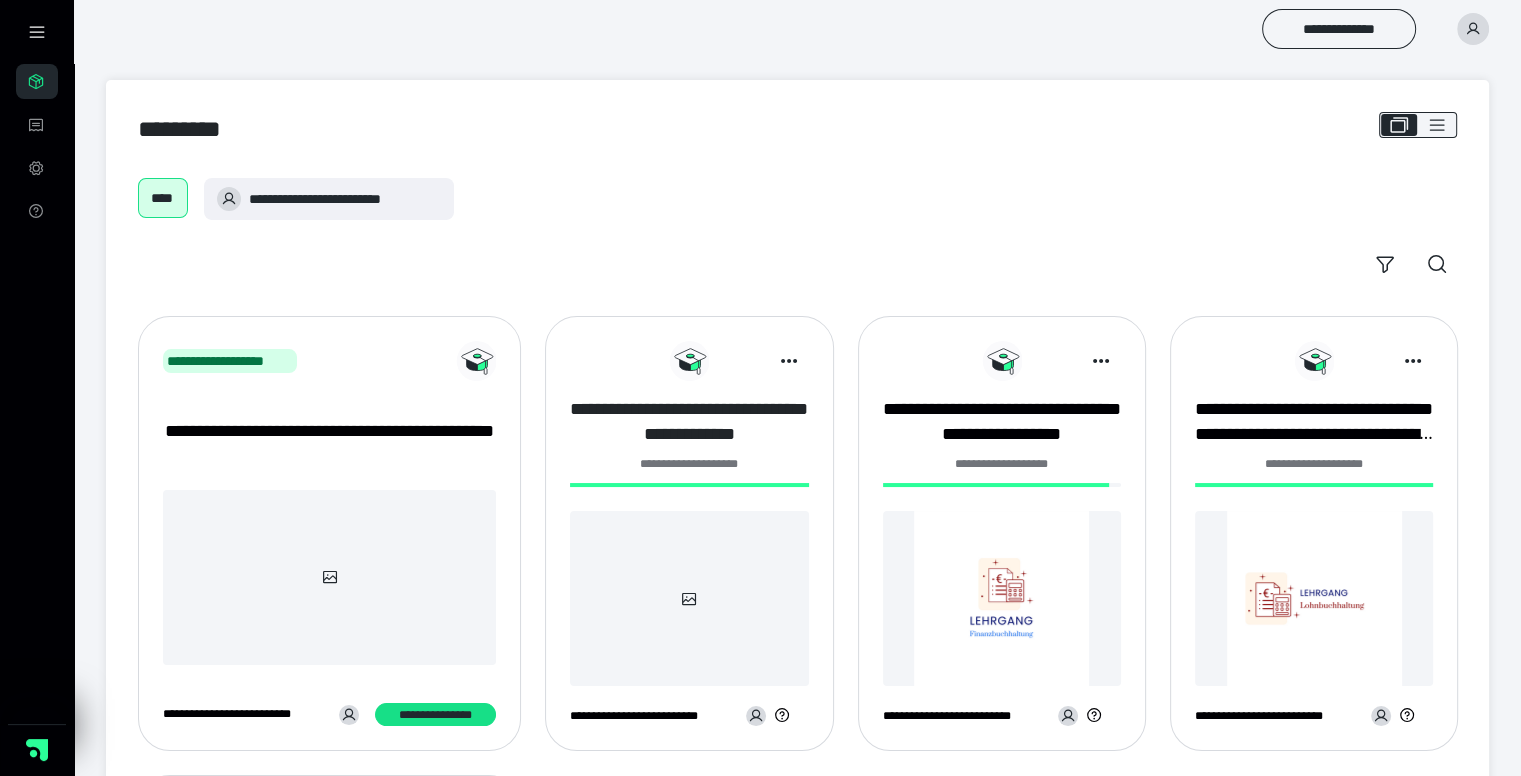 click on "**********" at bounding box center [689, 422] 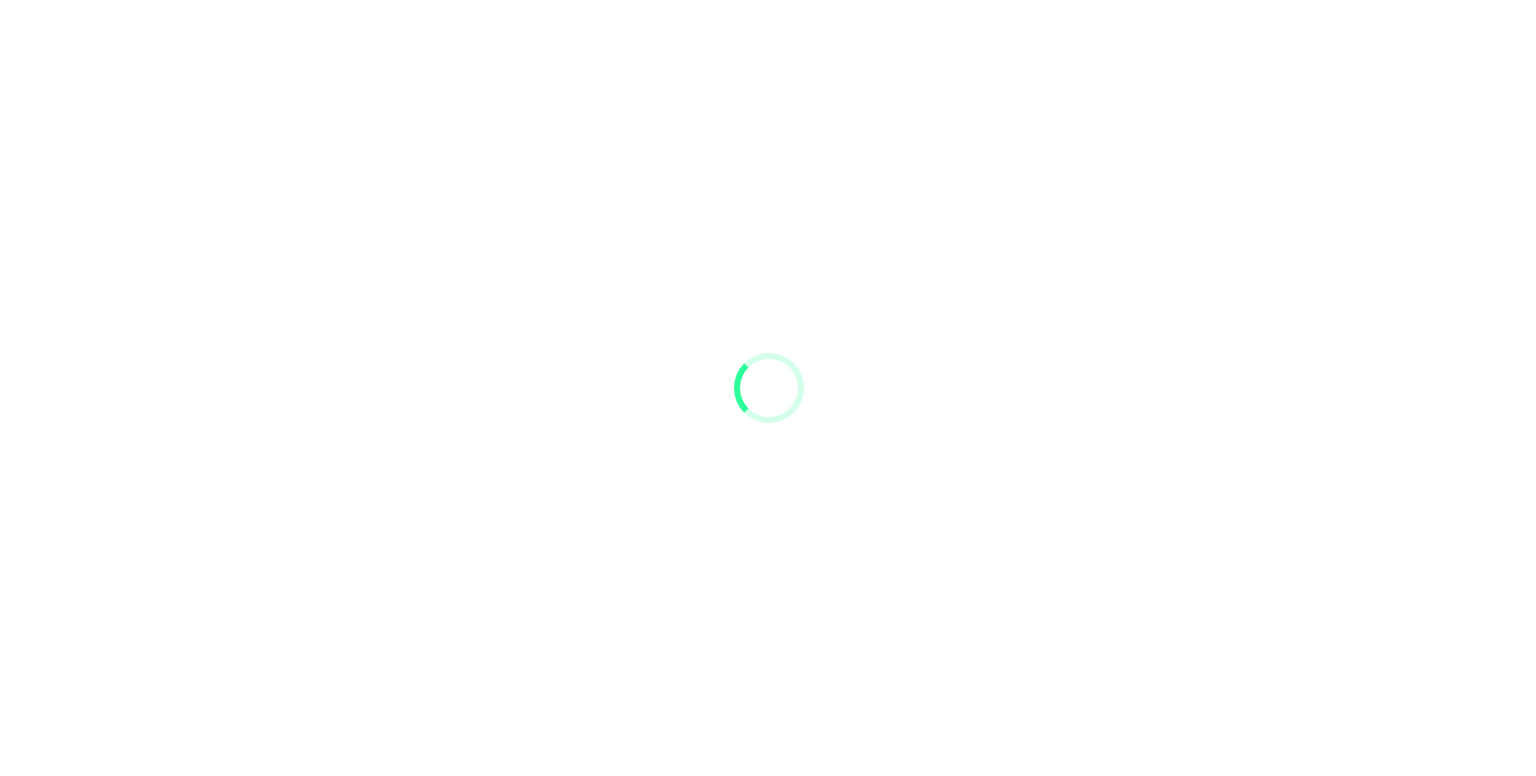 scroll, scrollTop: 0, scrollLeft: 0, axis: both 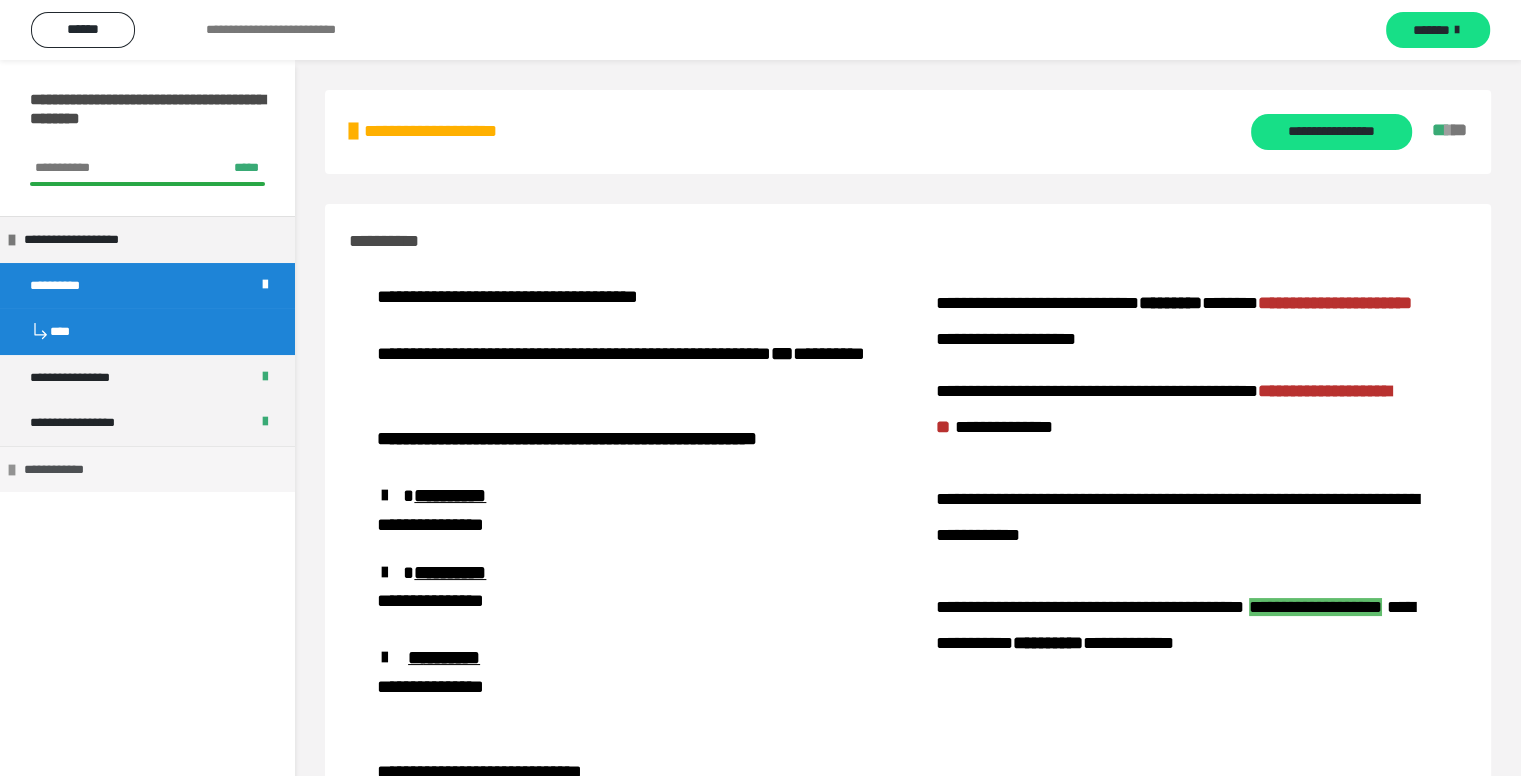 click on "**********" at bounding box center [147, 469] 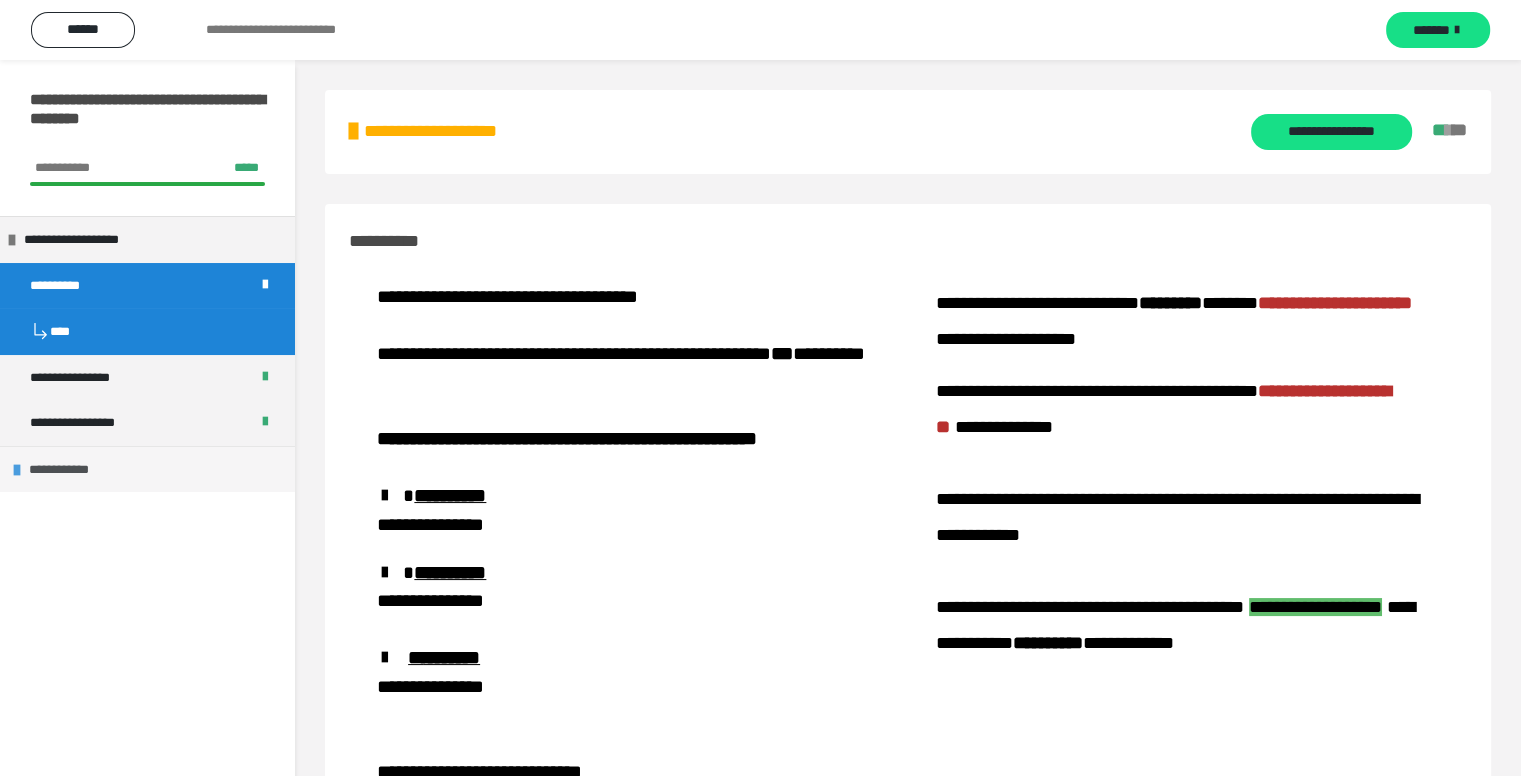 click on "**********" at bounding box center (147, 469) 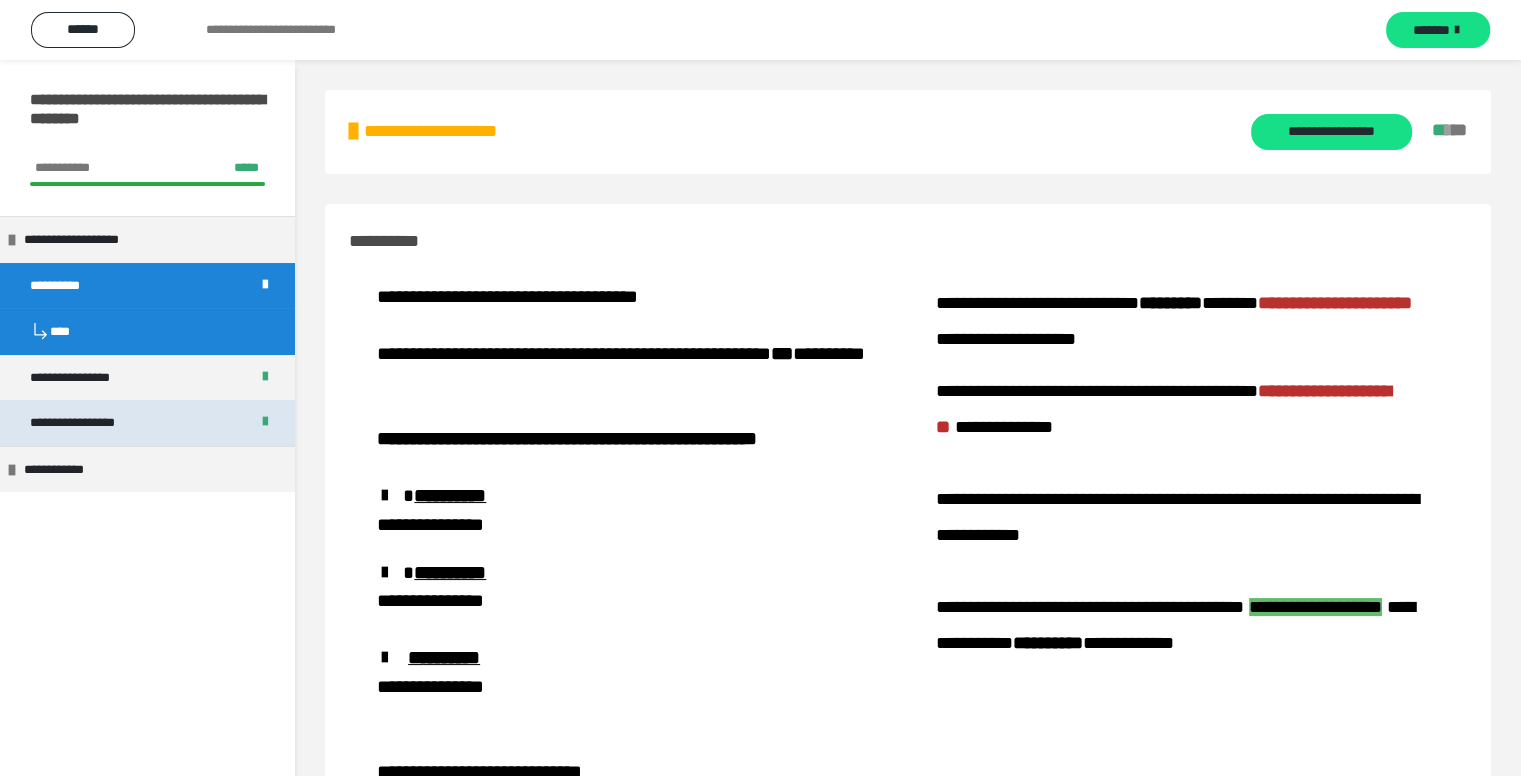 click on "**********" at bounding box center (98, 423) 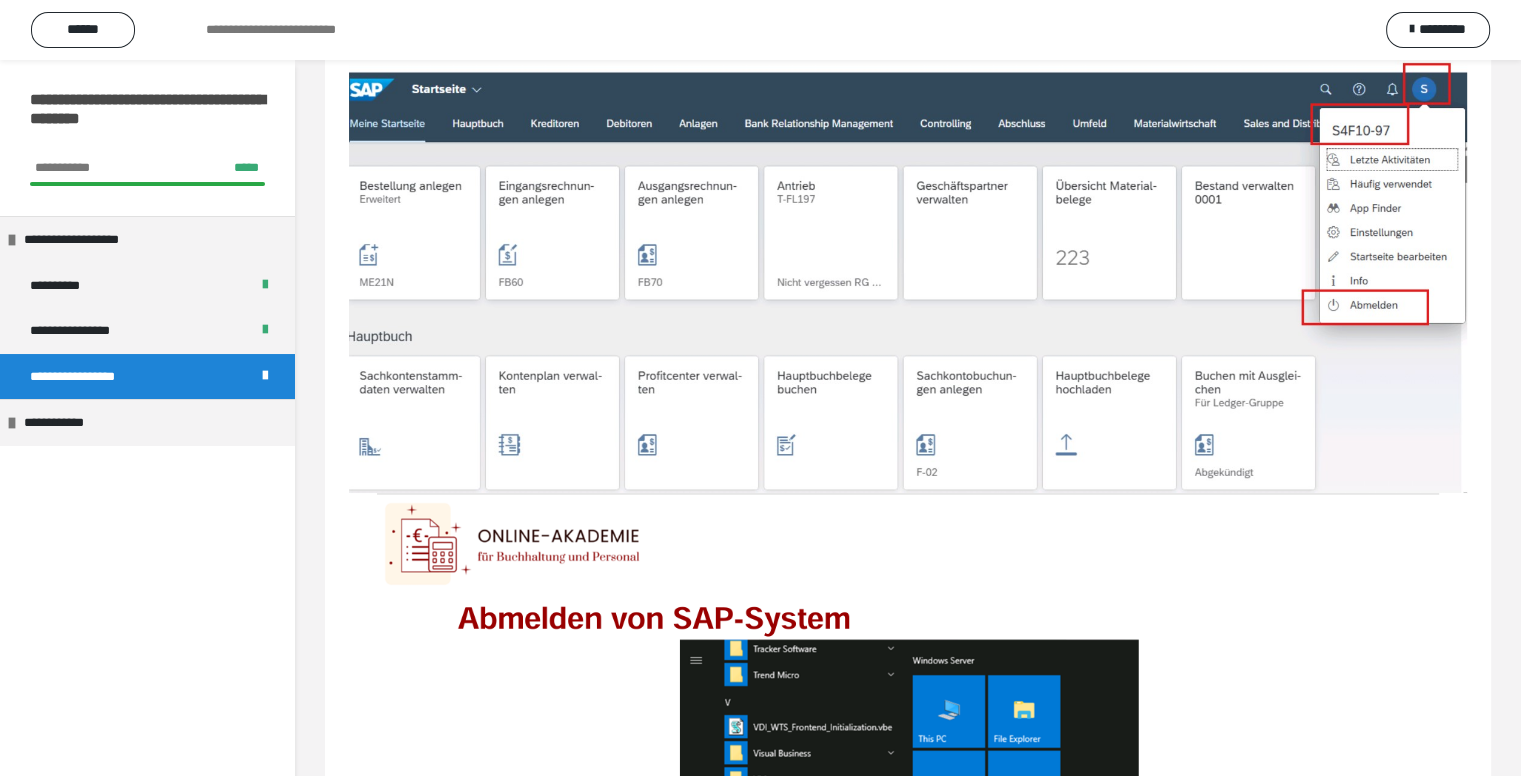 scroll, scrollTop: 192, scrollLeft: 0, axis: vertical 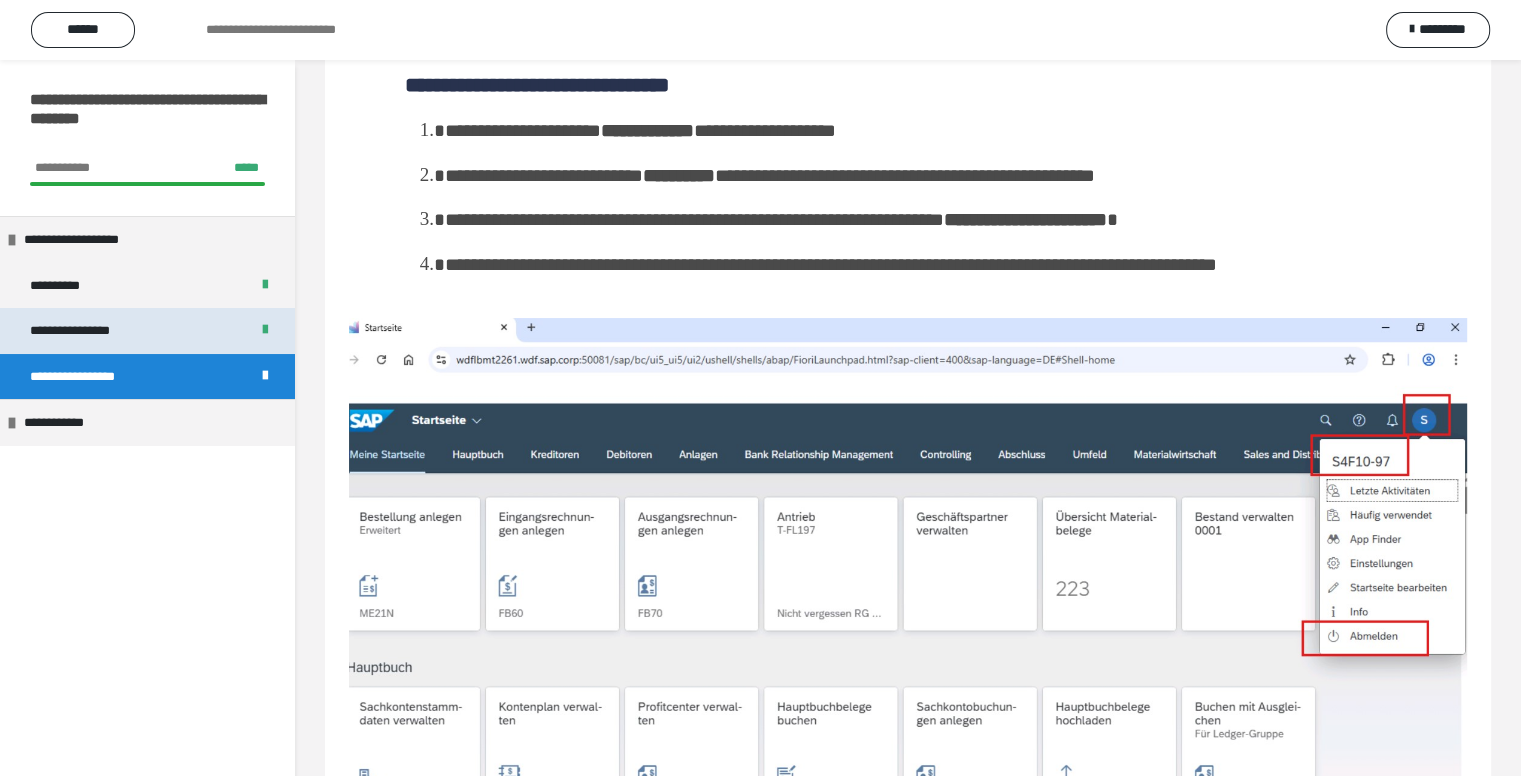 click on "**********" at bounding box center (147, 331) 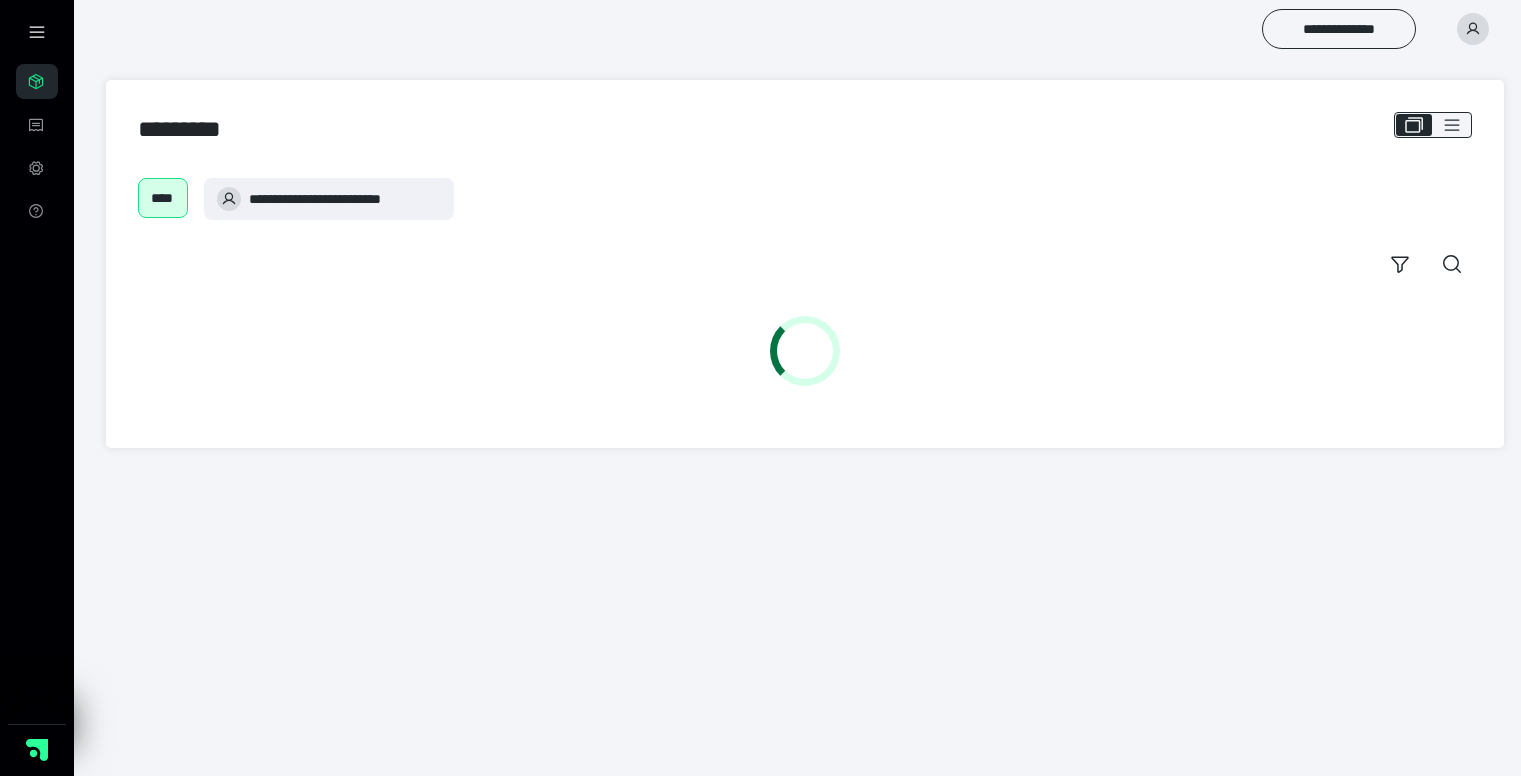 scroll, scrollTop: 0, scrollLeft: 0, axis: both 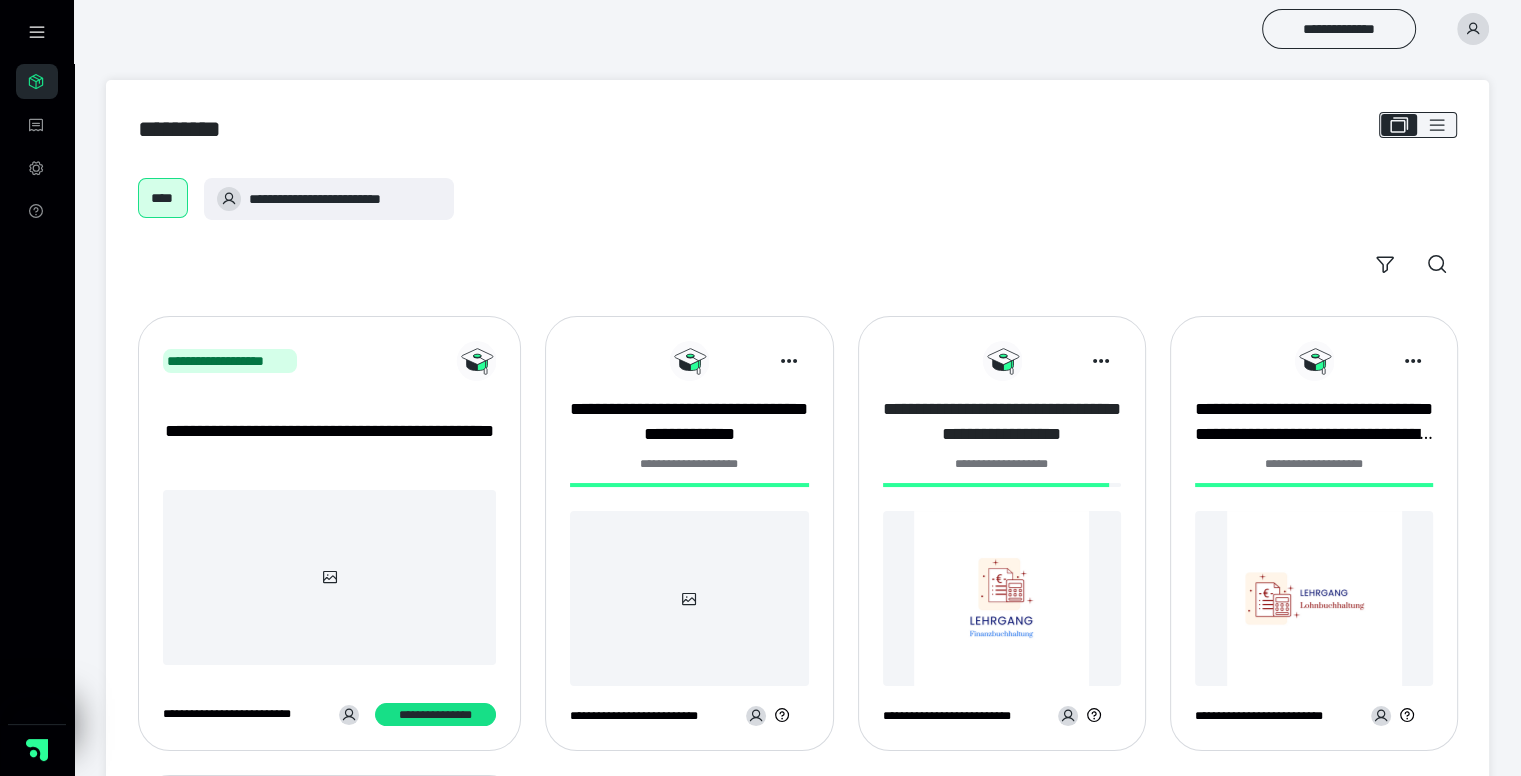 click on "**********" at bounding box center [1002, 422] 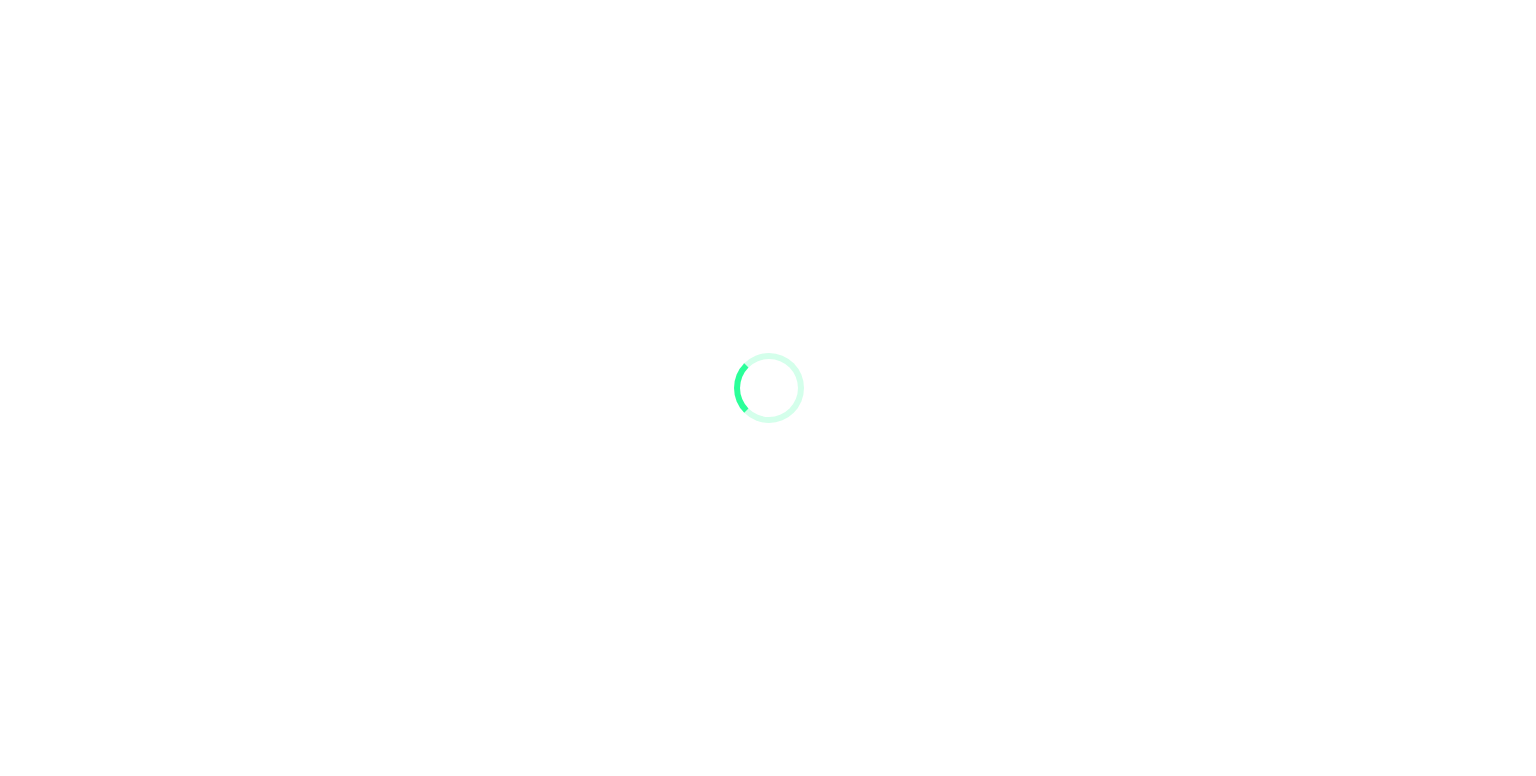 scroll, scrollTop: 0, scrollLeft: 0, axis: both 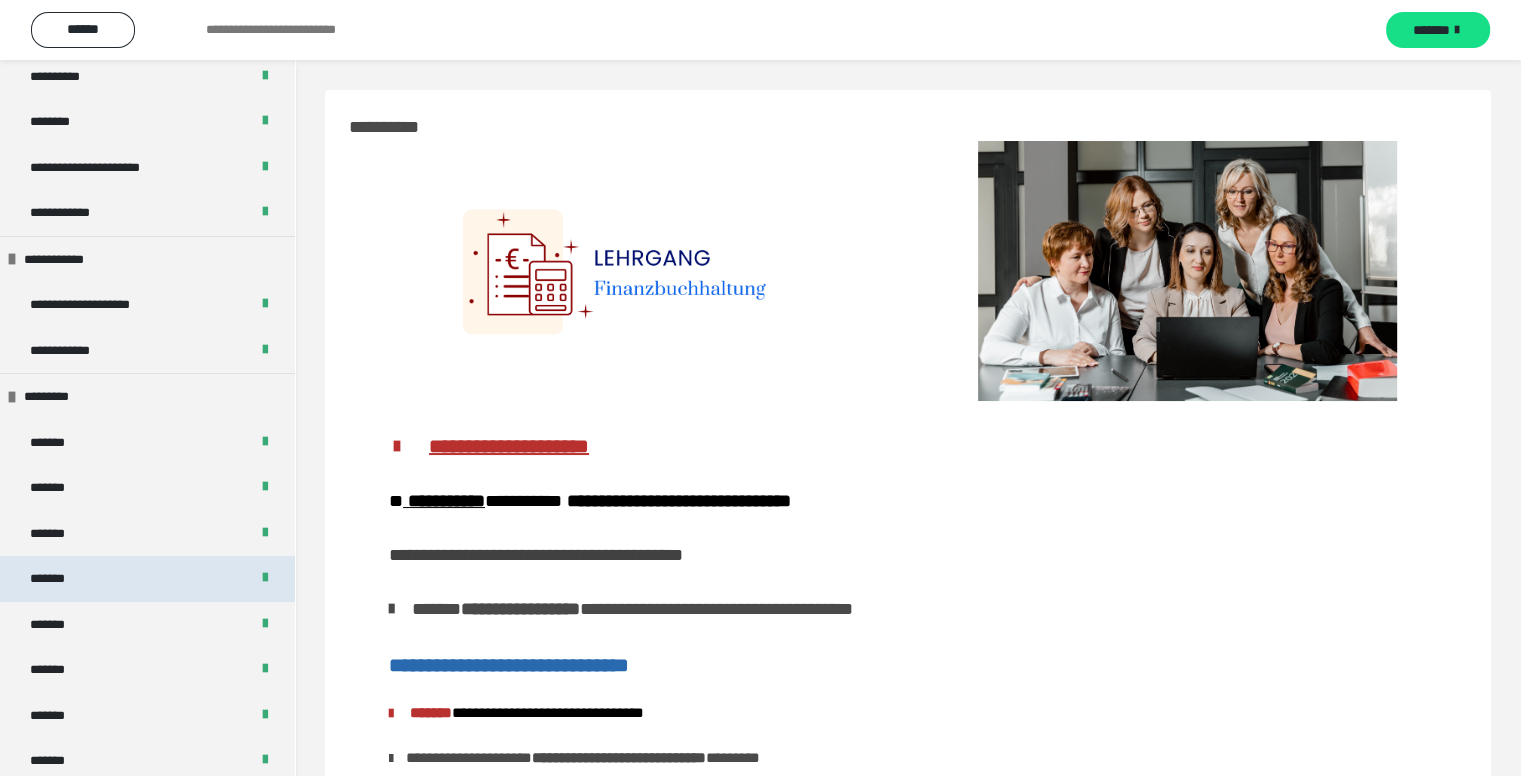 click on "*******" at bounding box center [147, 579] 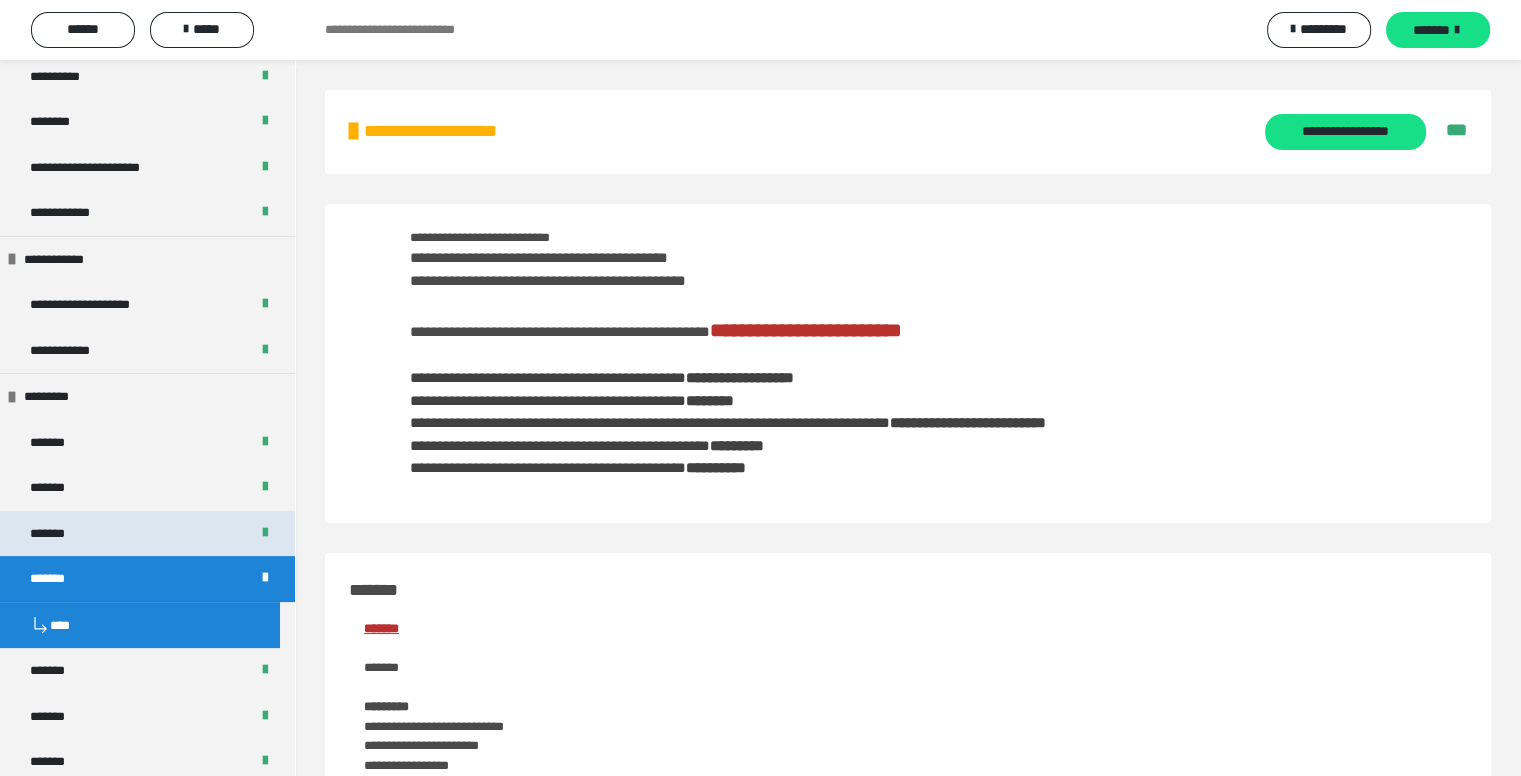 click on "*******" at bounding box center [147, 534] 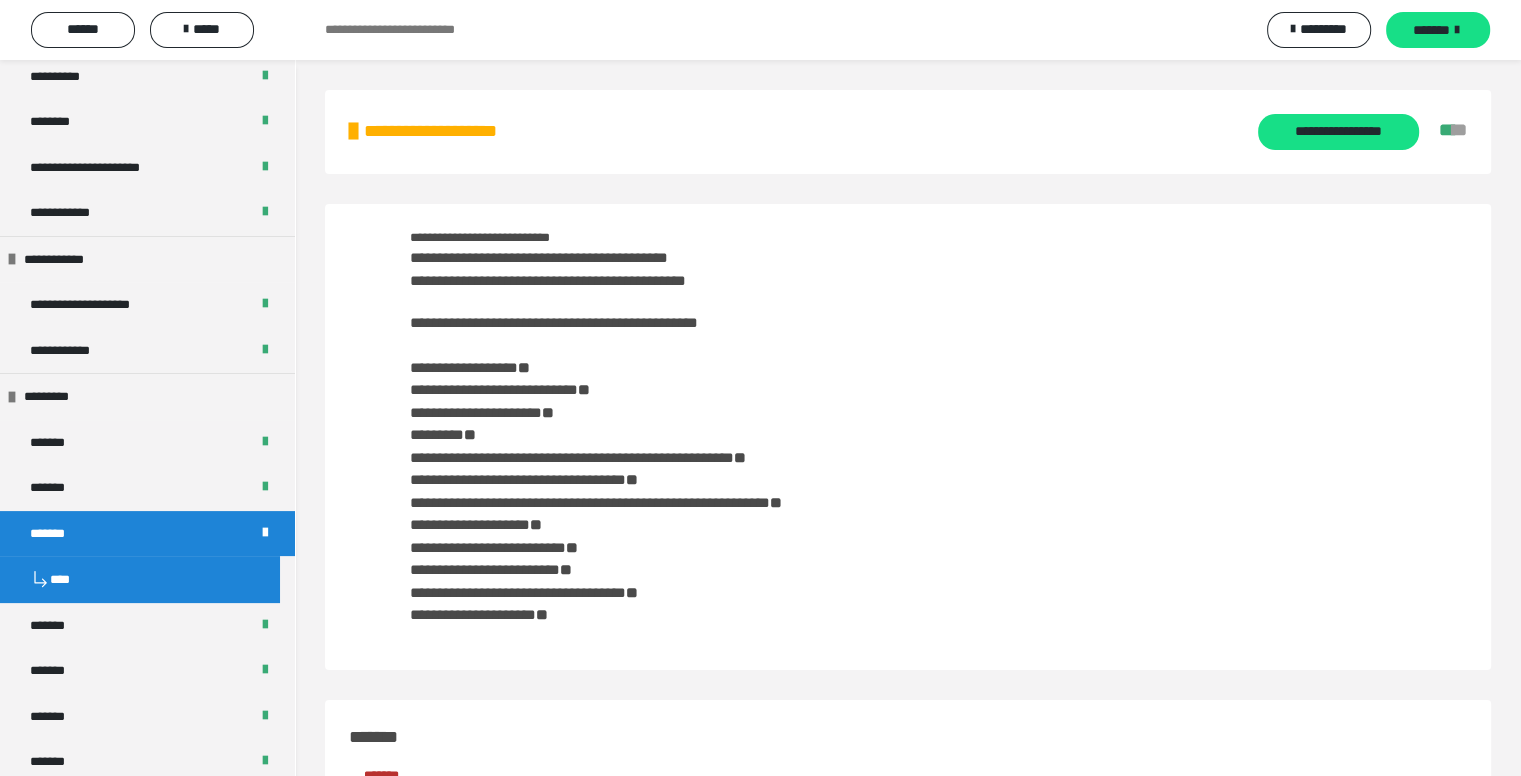 click on "**********" at bounding box center [908, 132] 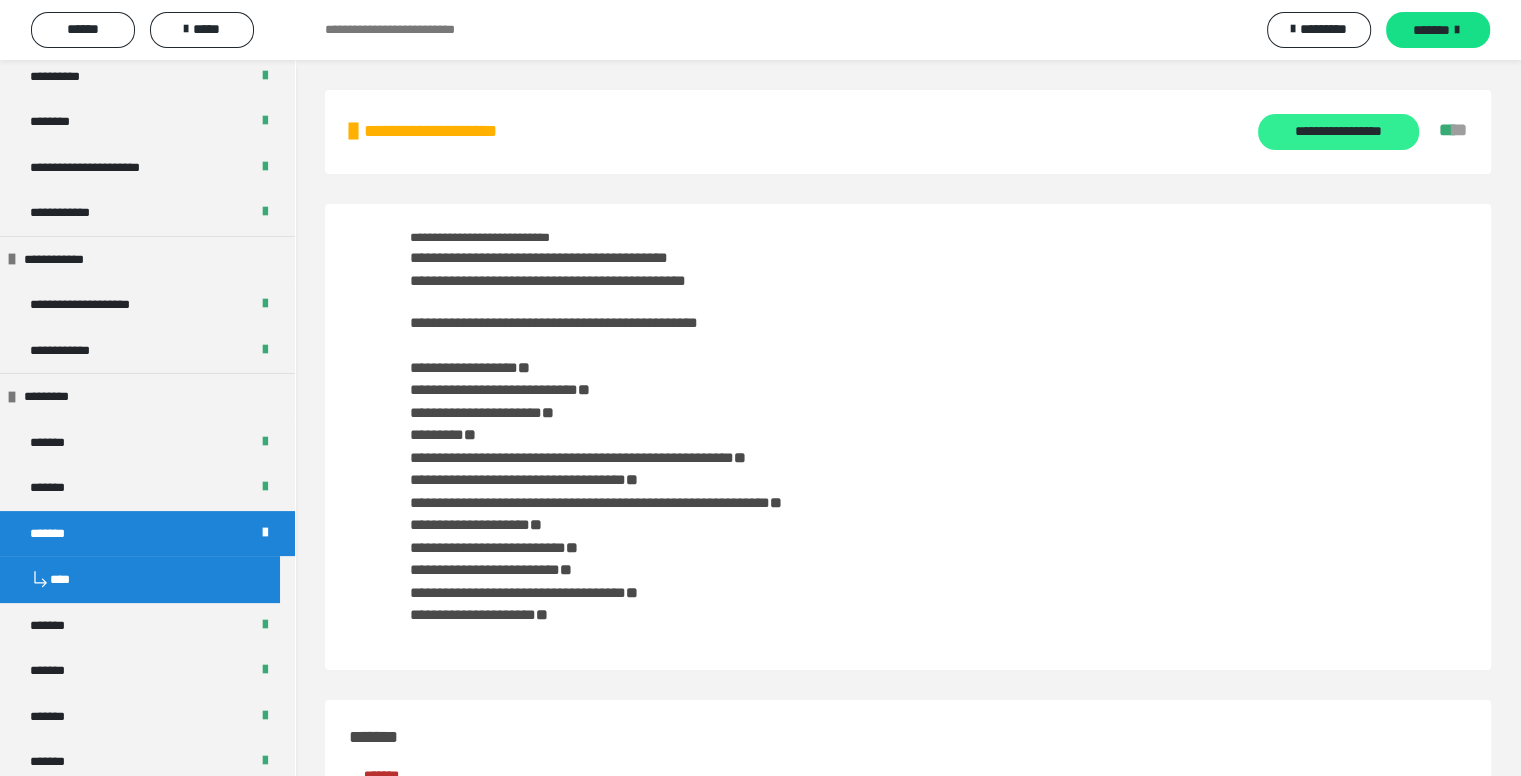 click on "**********" at bounding box center [1338, 132] 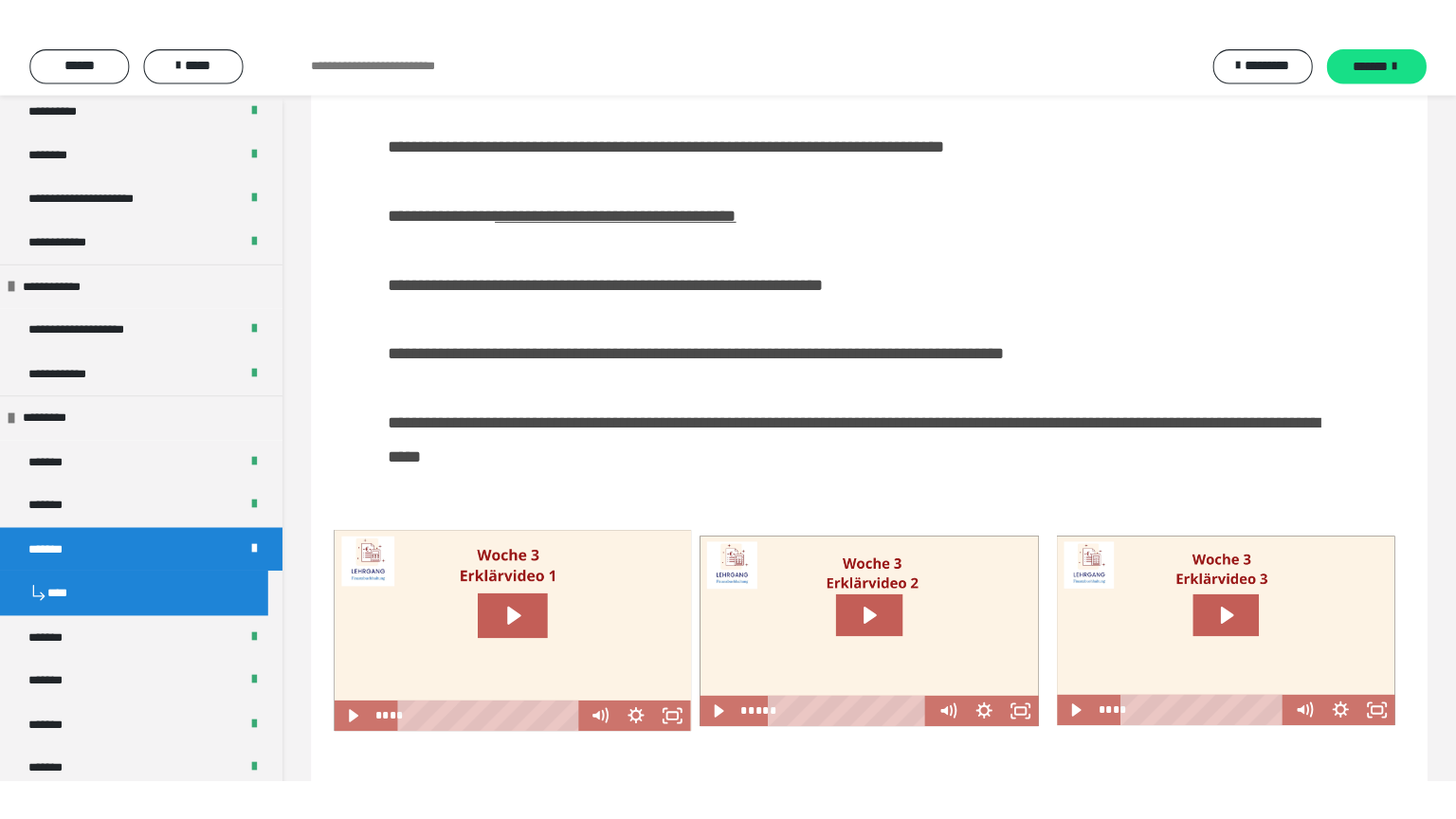 scroll, scrollTop: 4550, scrollLeft: 0, axis: vertical 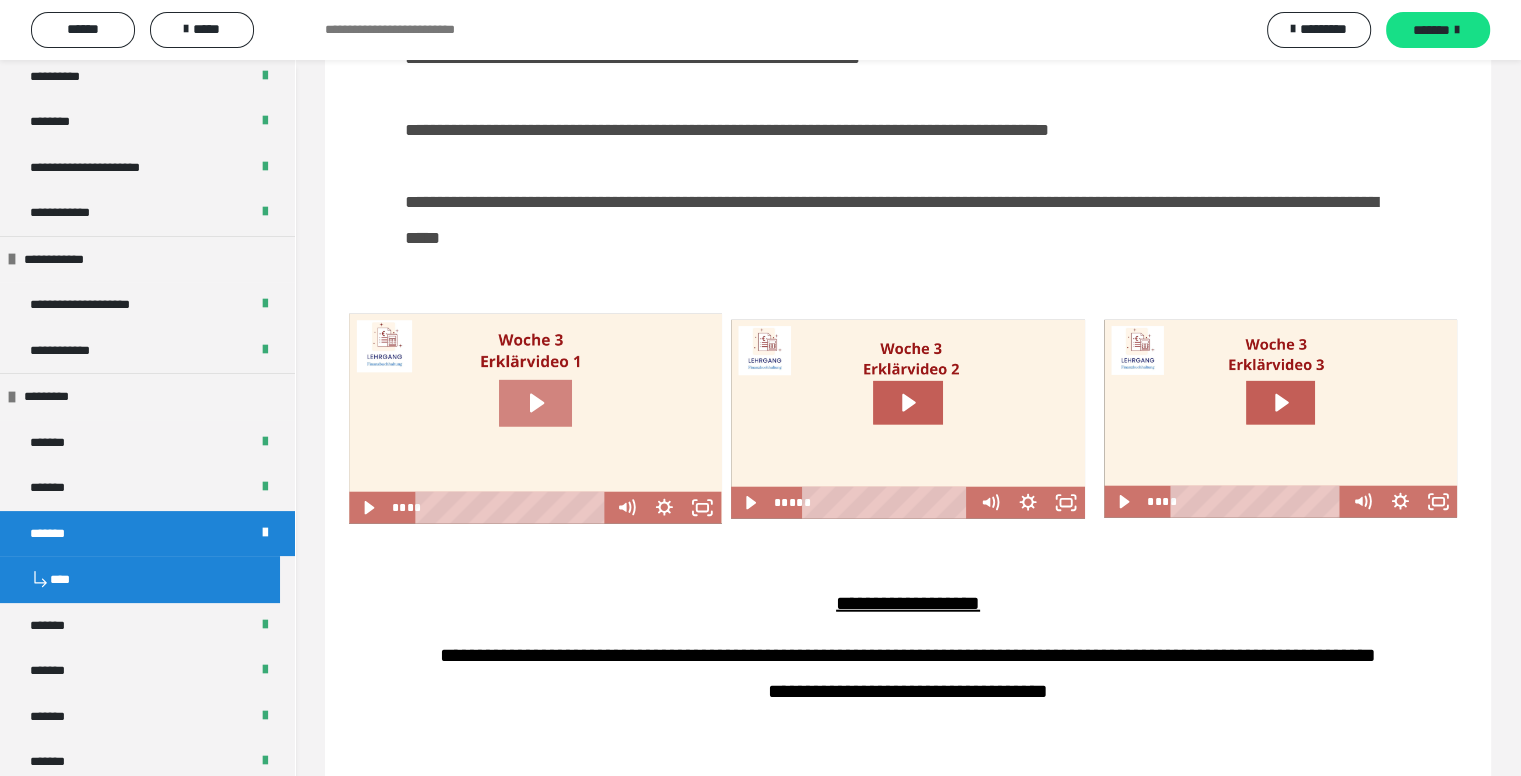 click 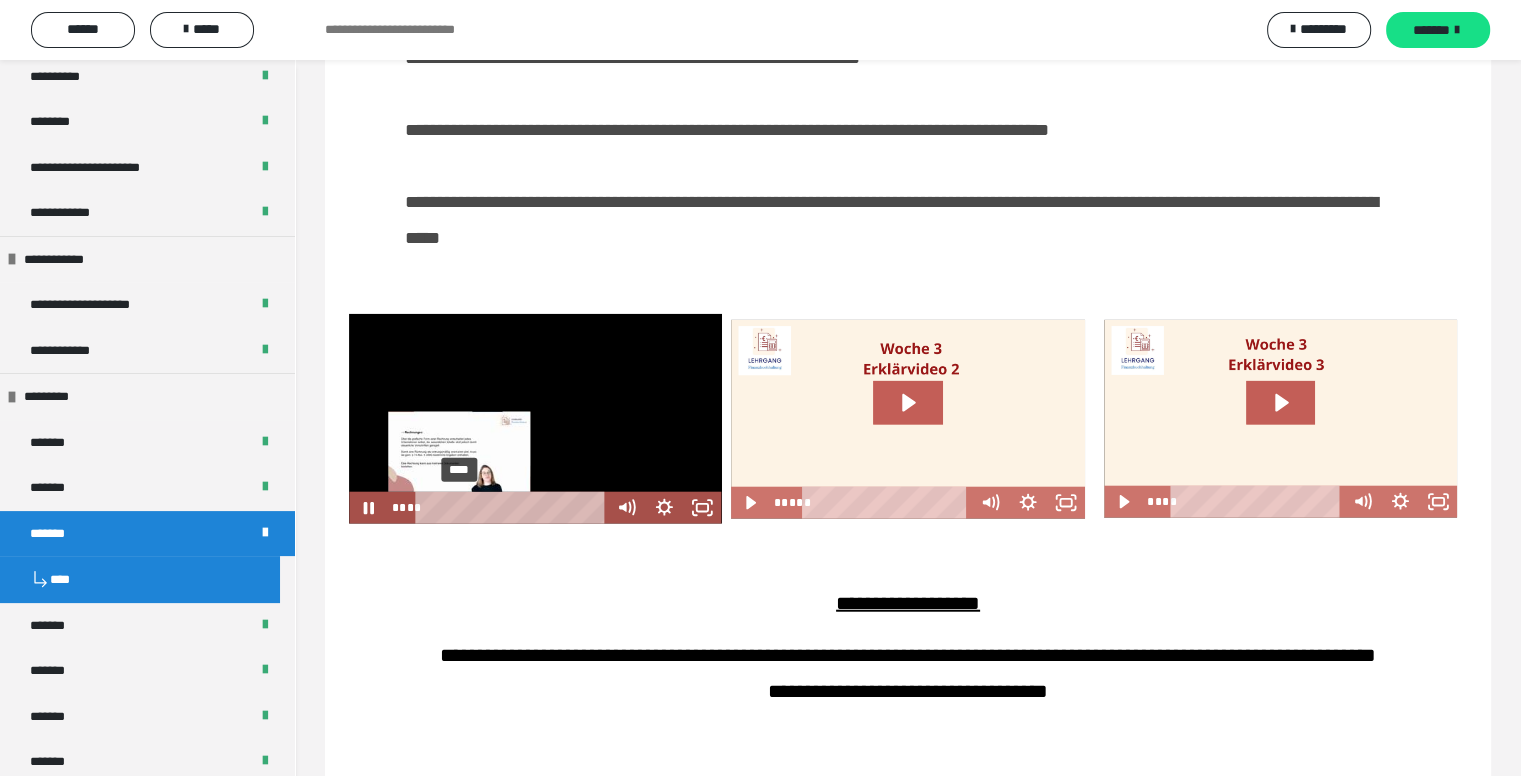 click on "****" at bounding box center [513, 508] 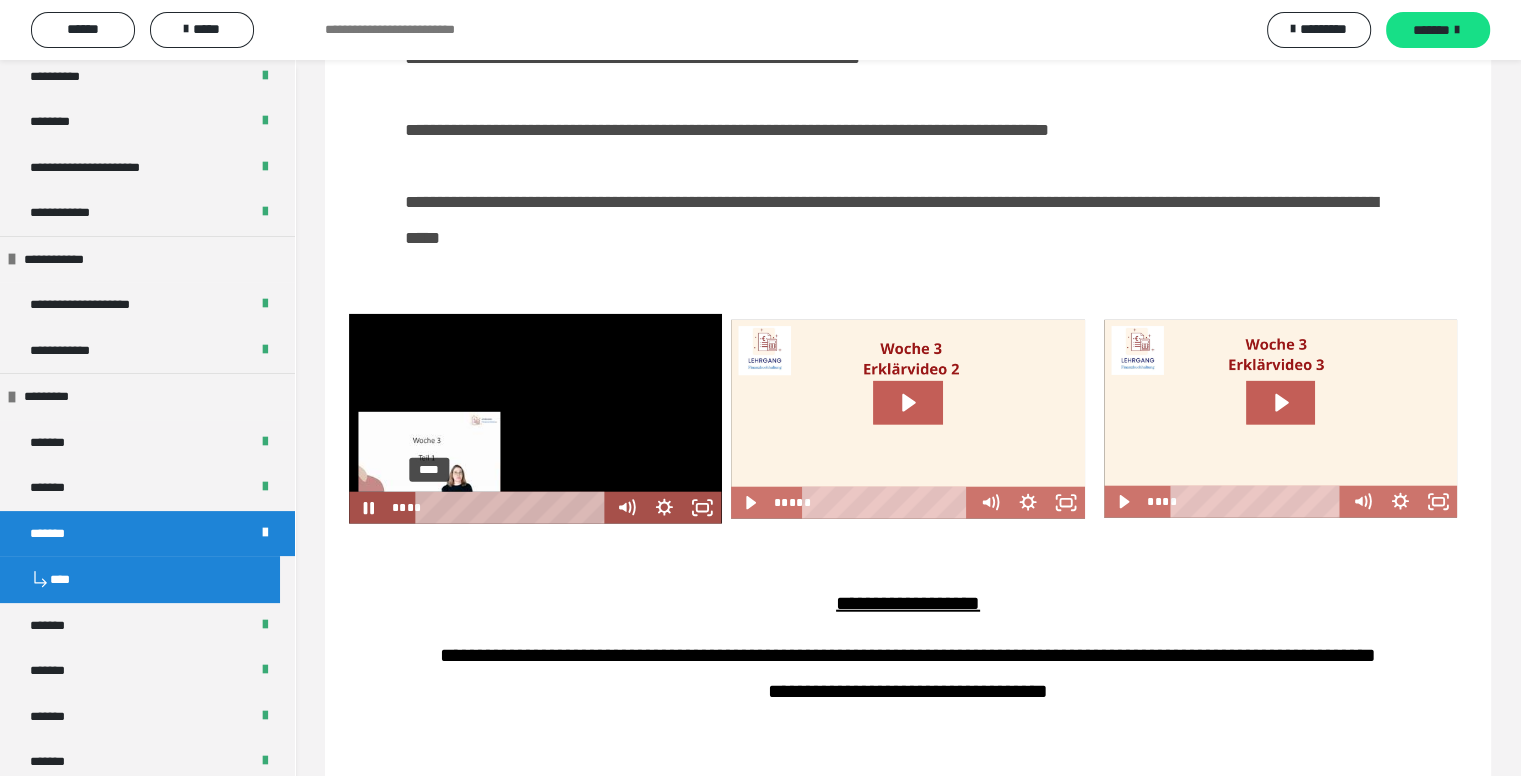click on "****" at bounding box center (513, 508) 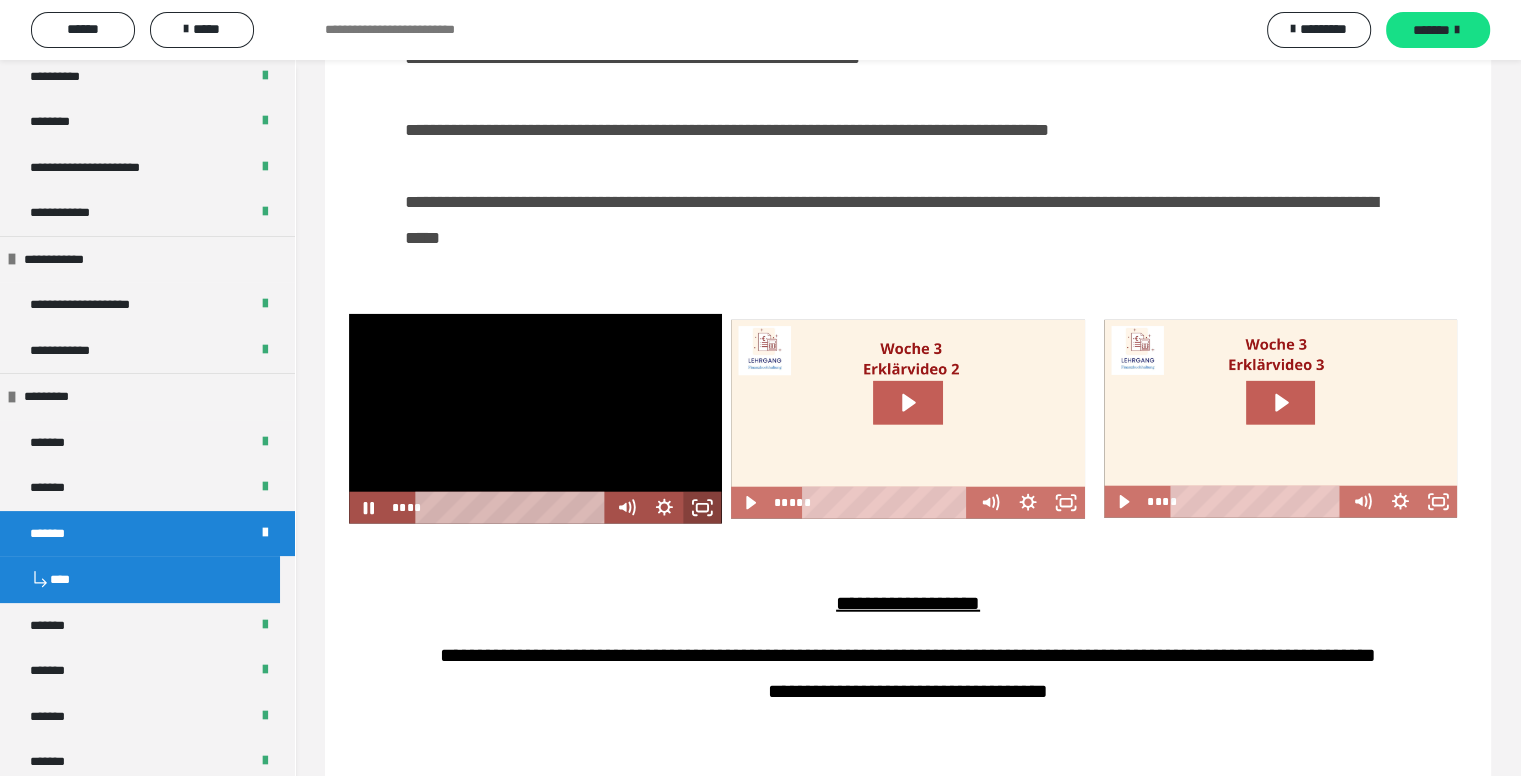 click 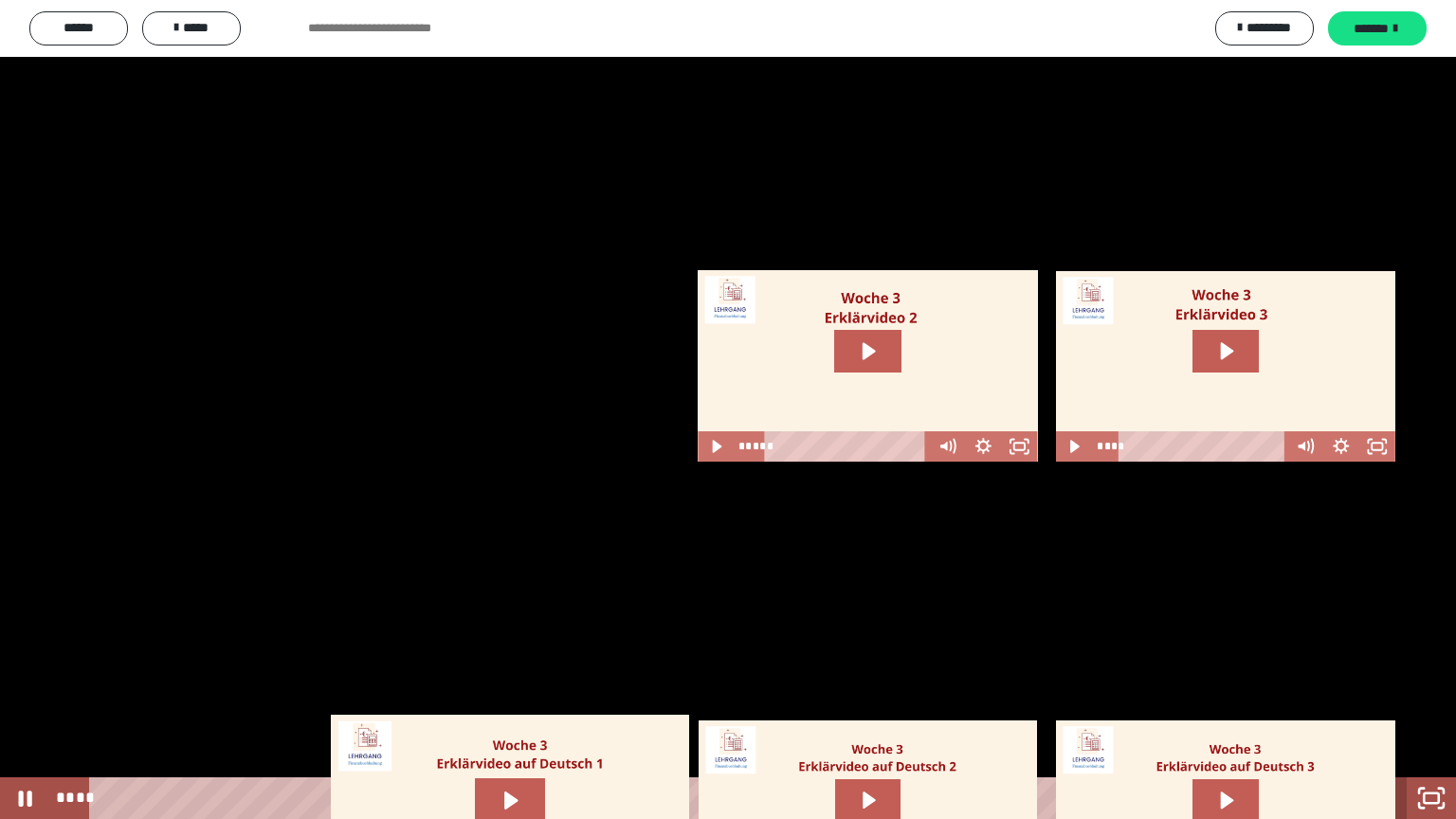 click 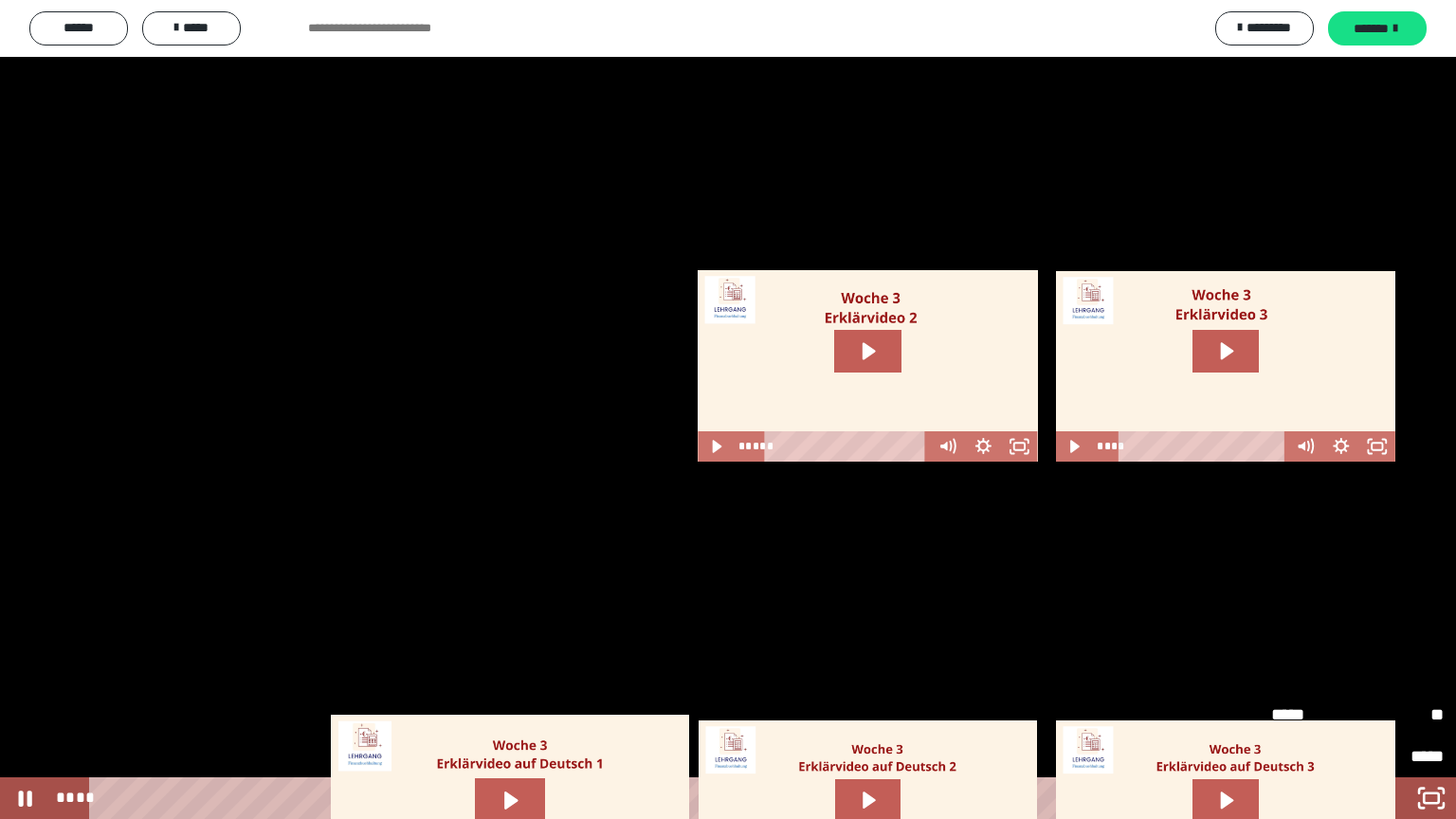 click at bounding box center (728, 410) 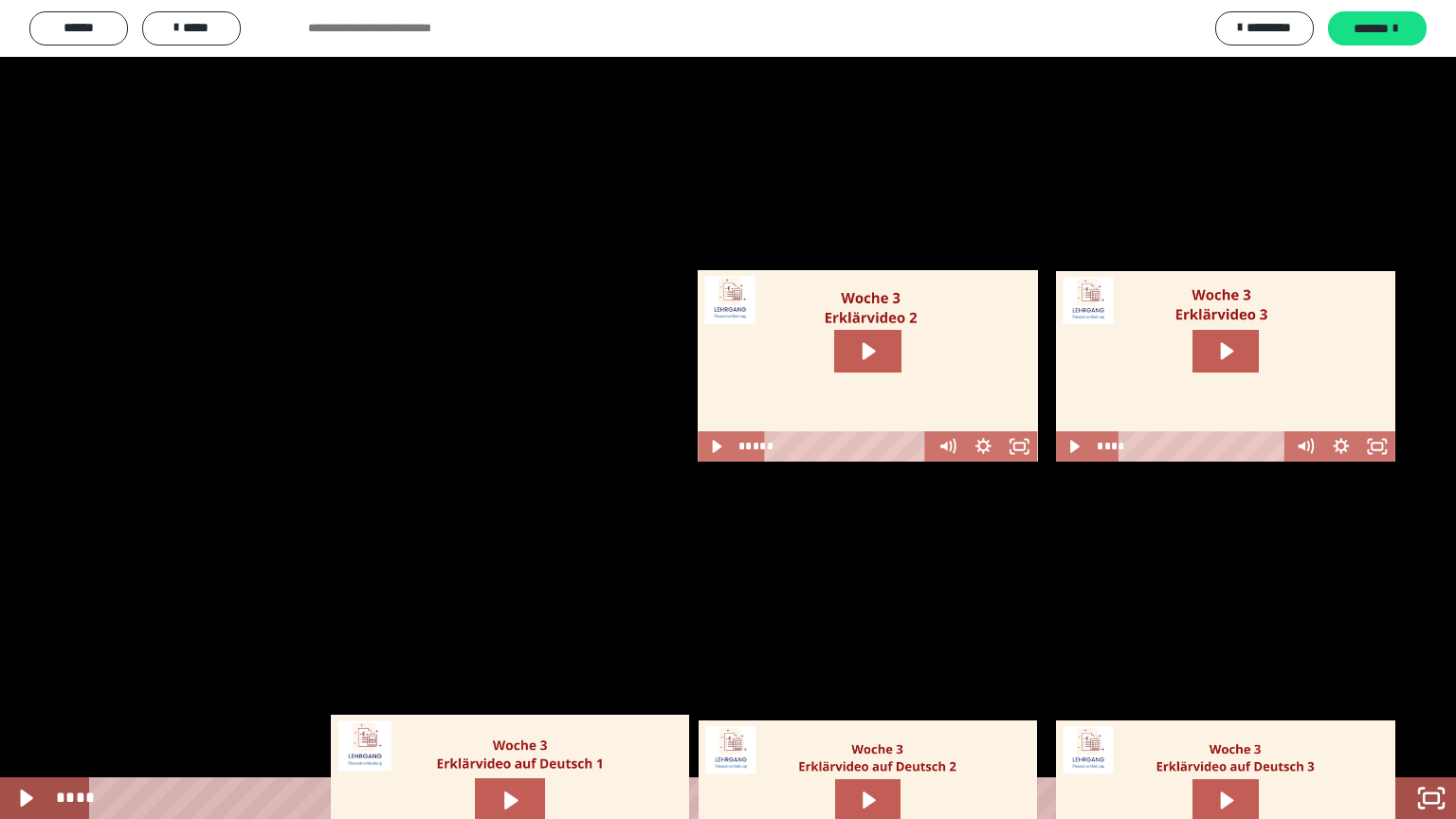 click at bounding box center (728, 410) 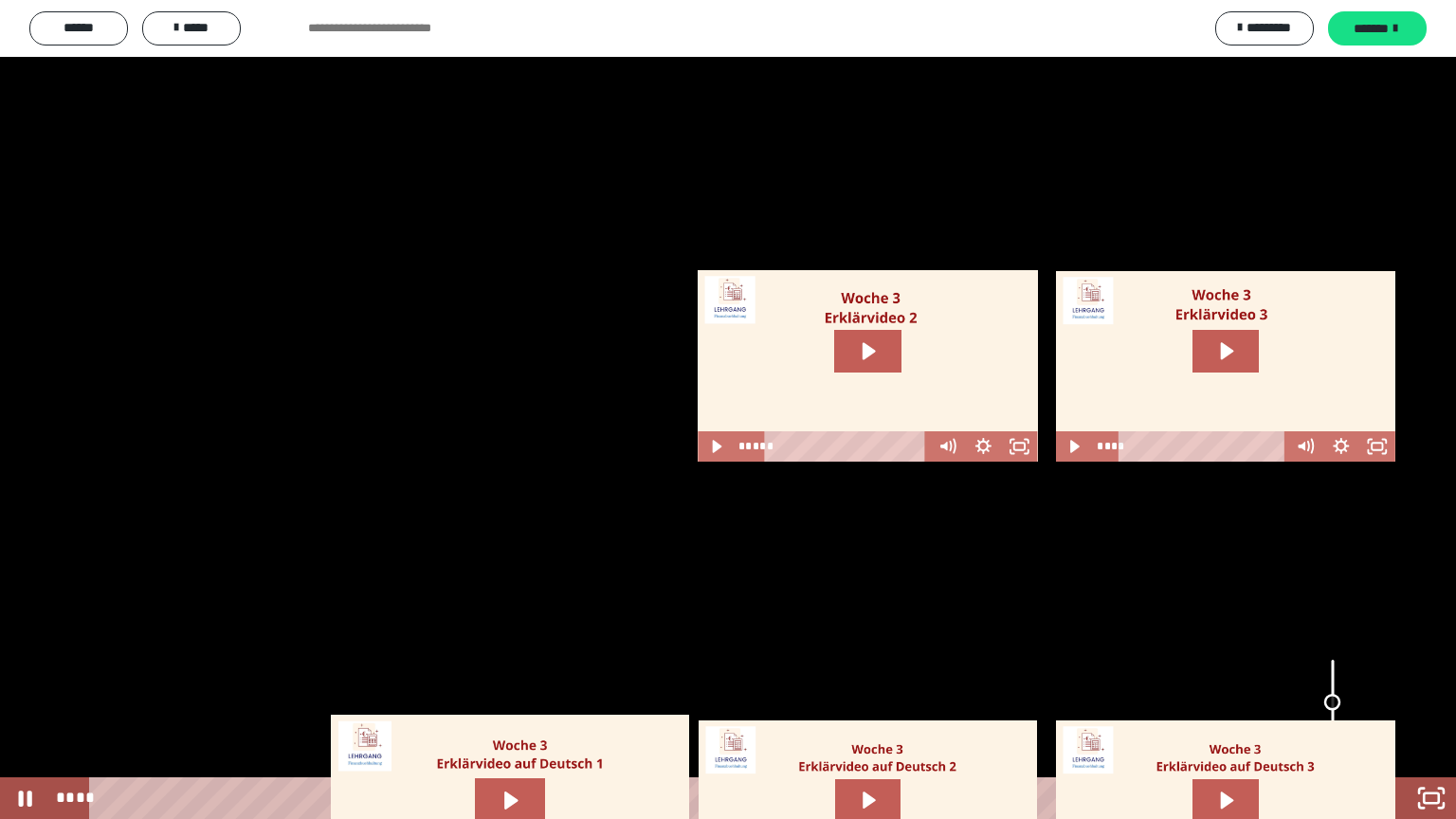 click at bounding box center (1333, 709) 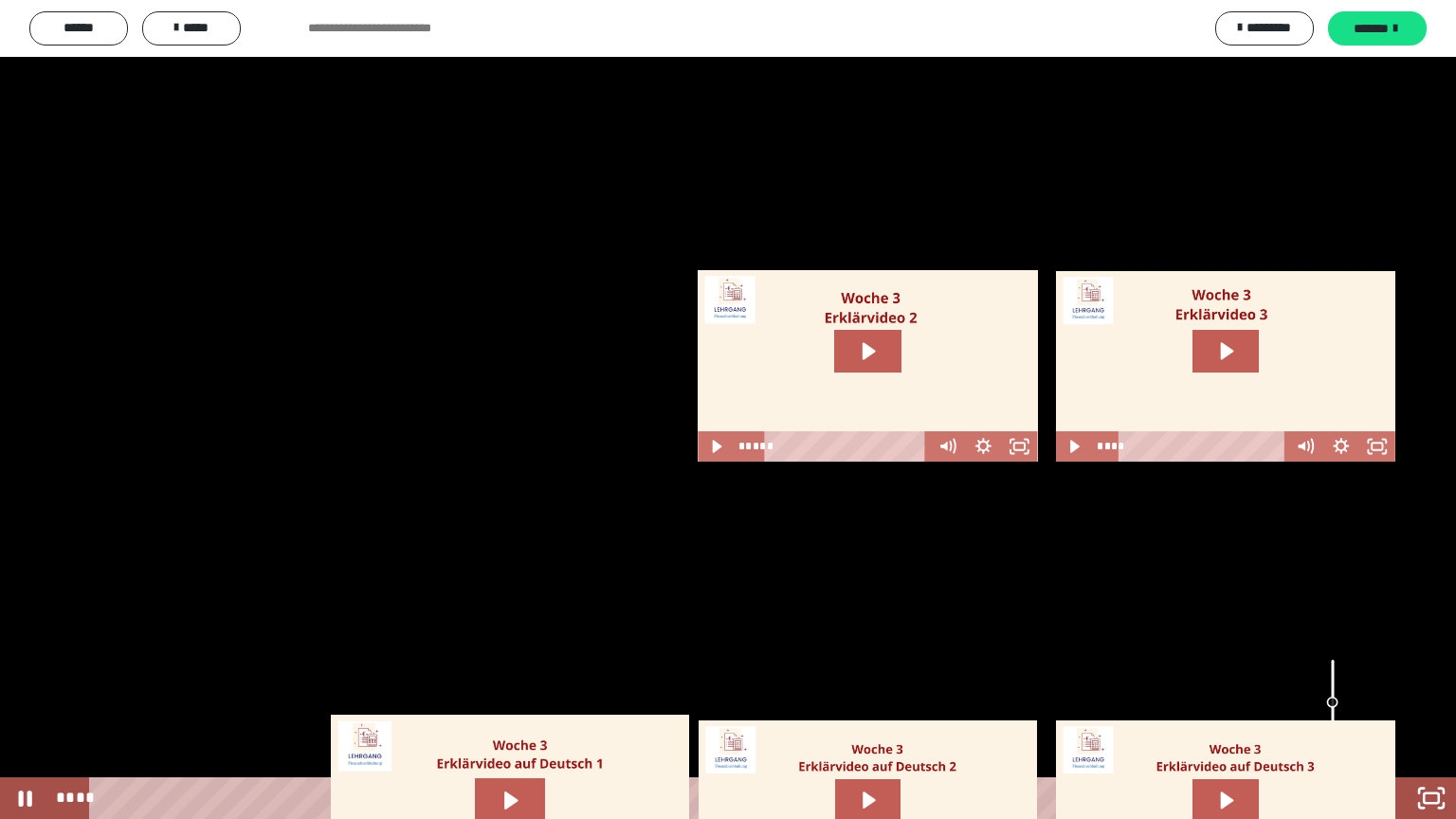 click at bounding box center [1333, 709] 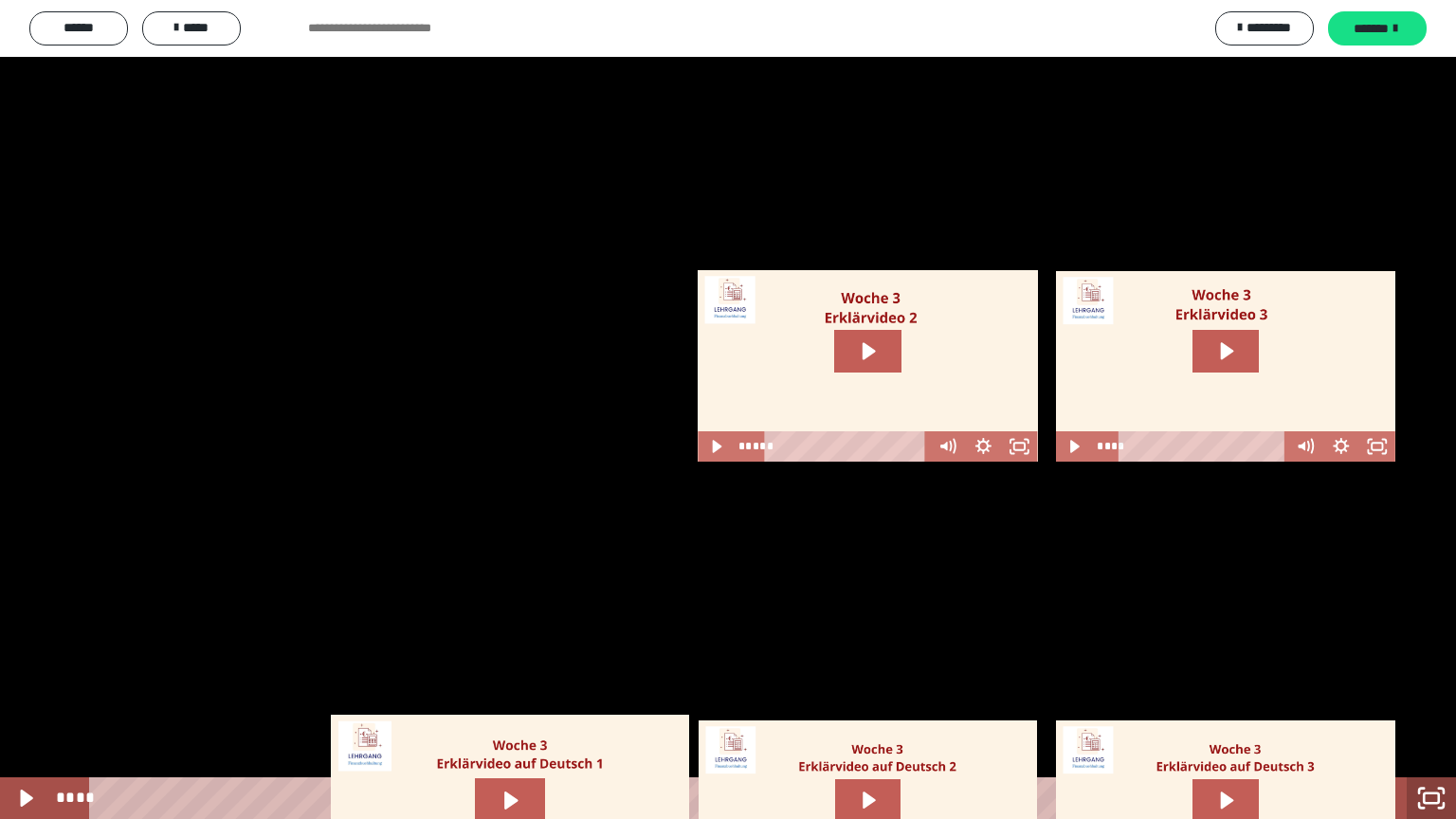 click 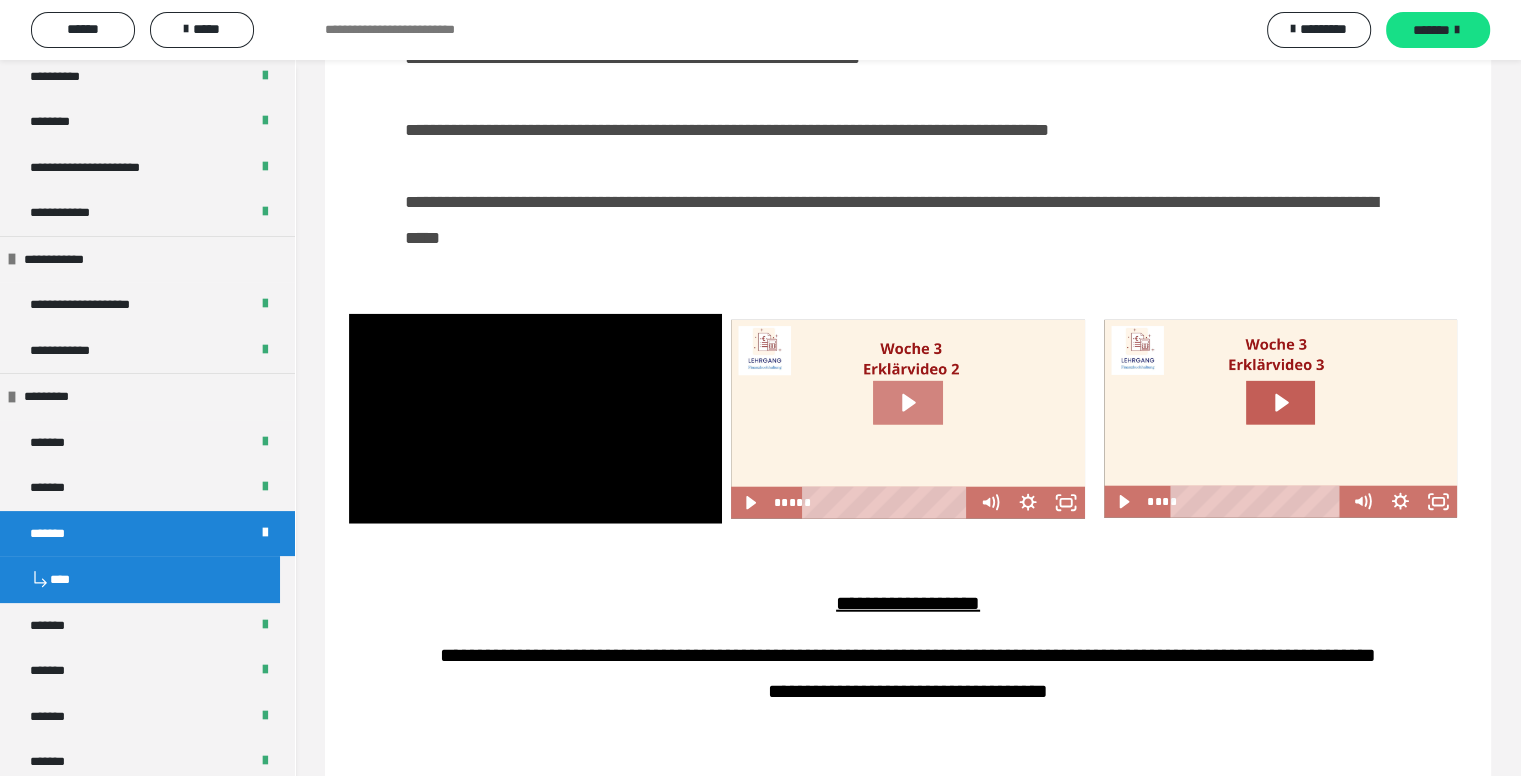 click 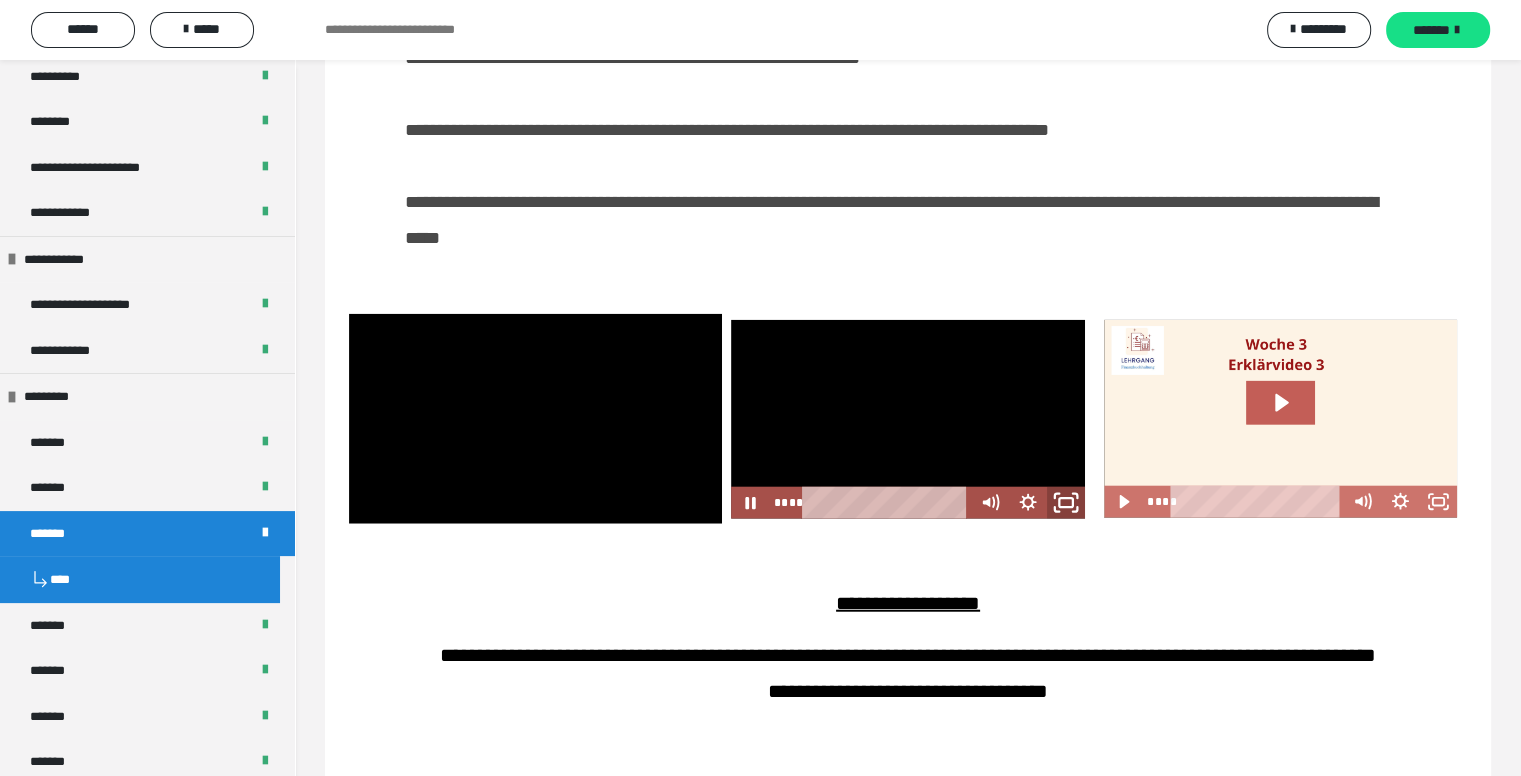 click 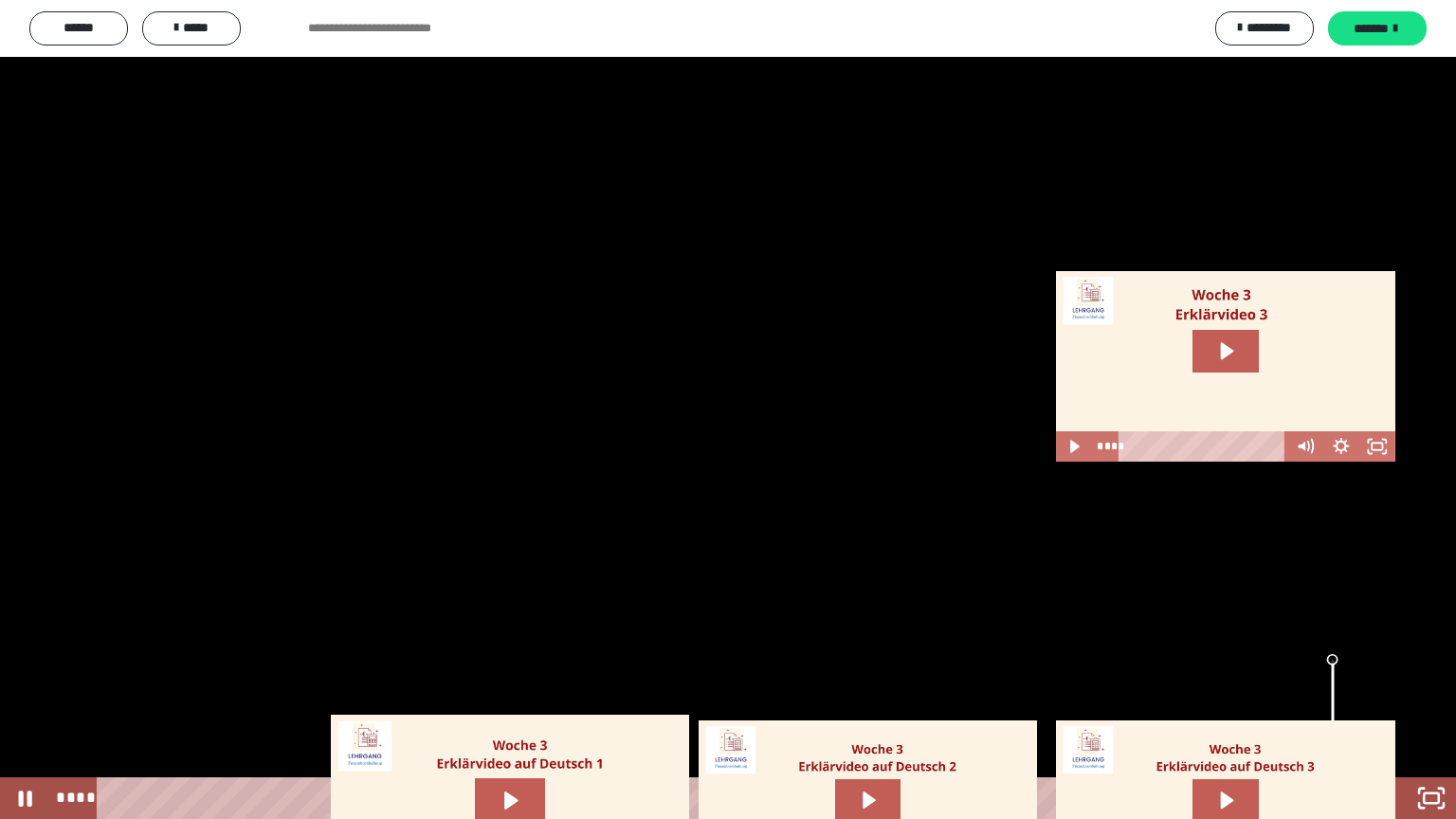 click at bounding box center (1333, 709) 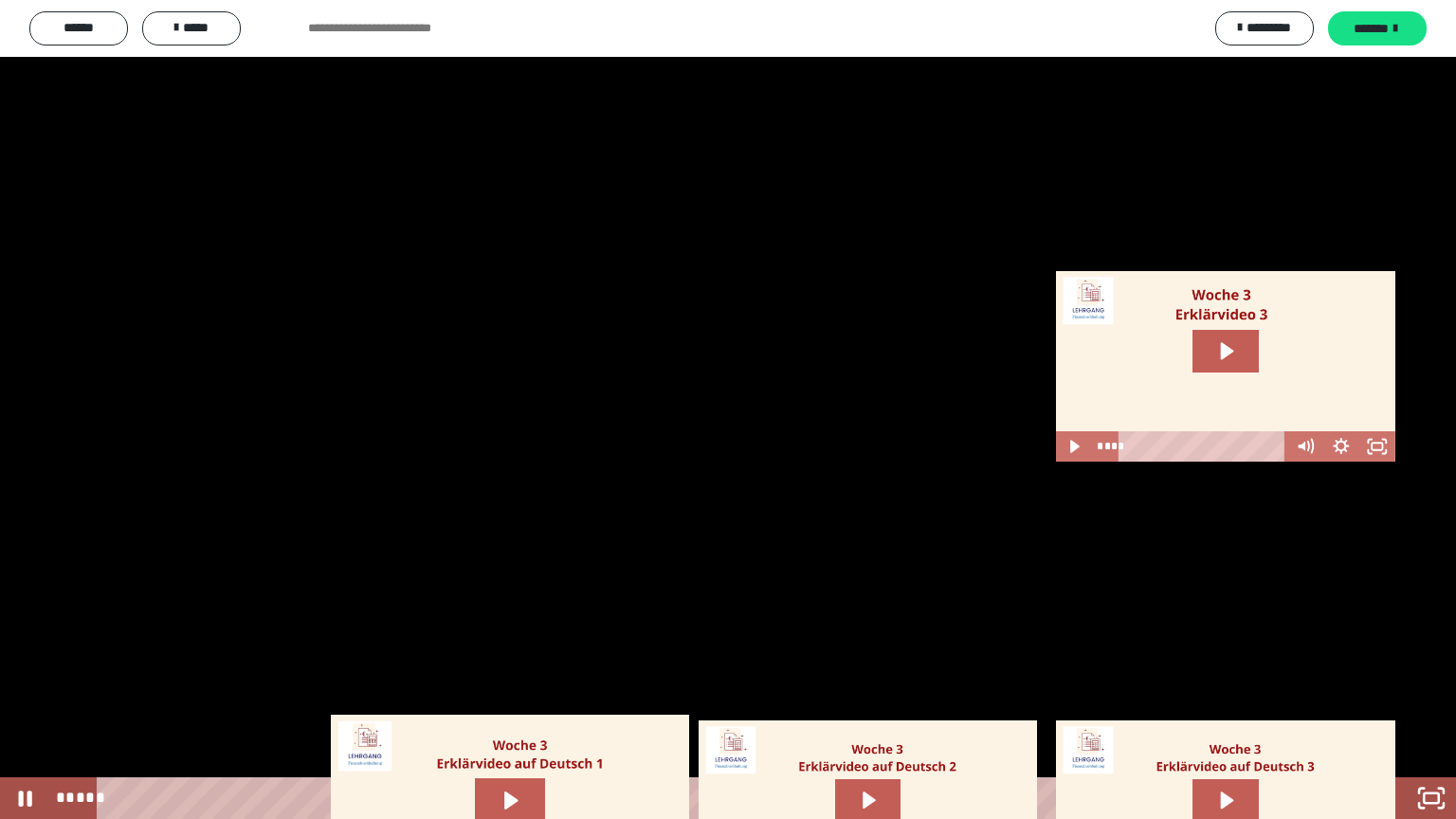 click at bounding box center [728, 410] 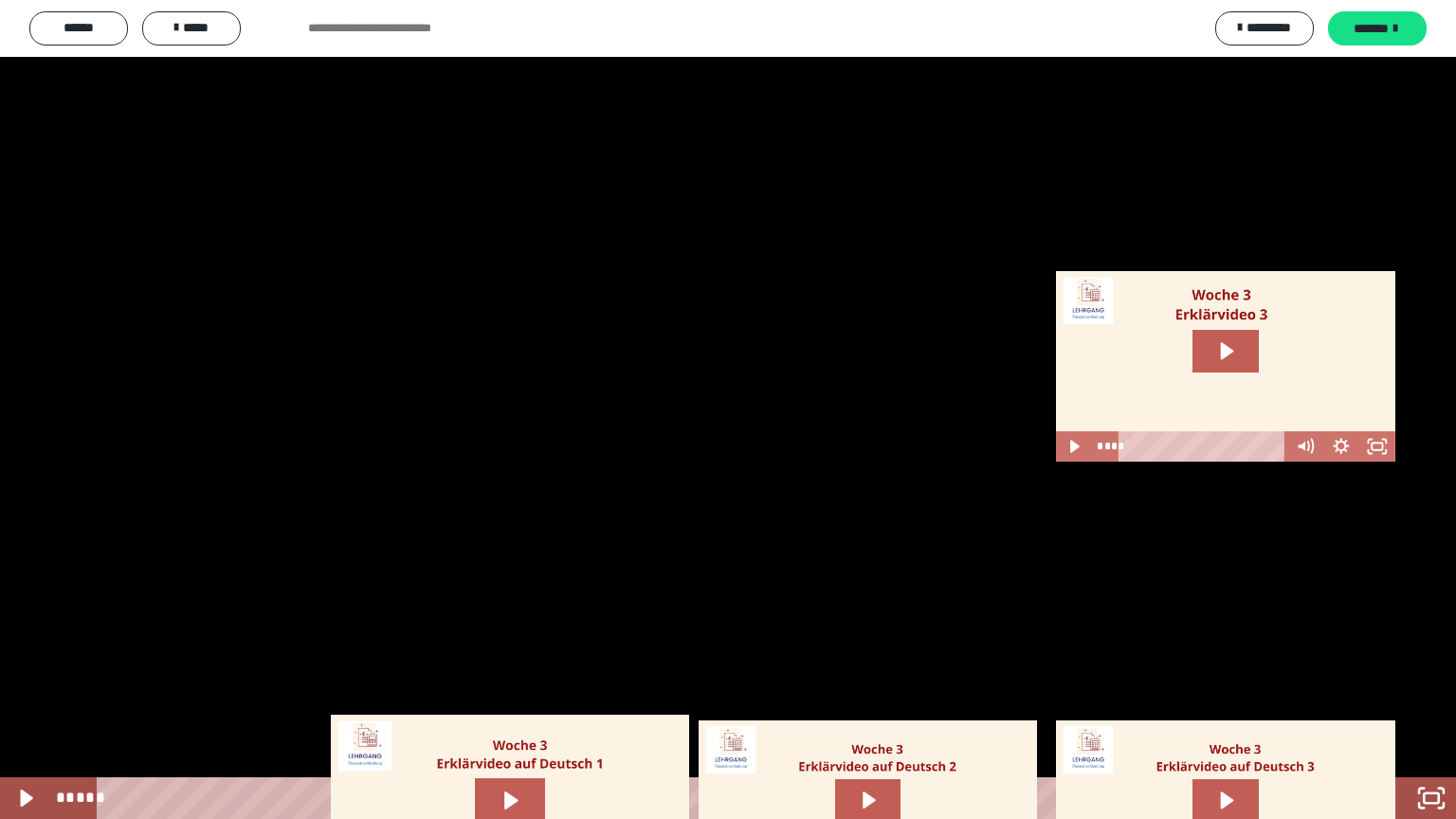 type 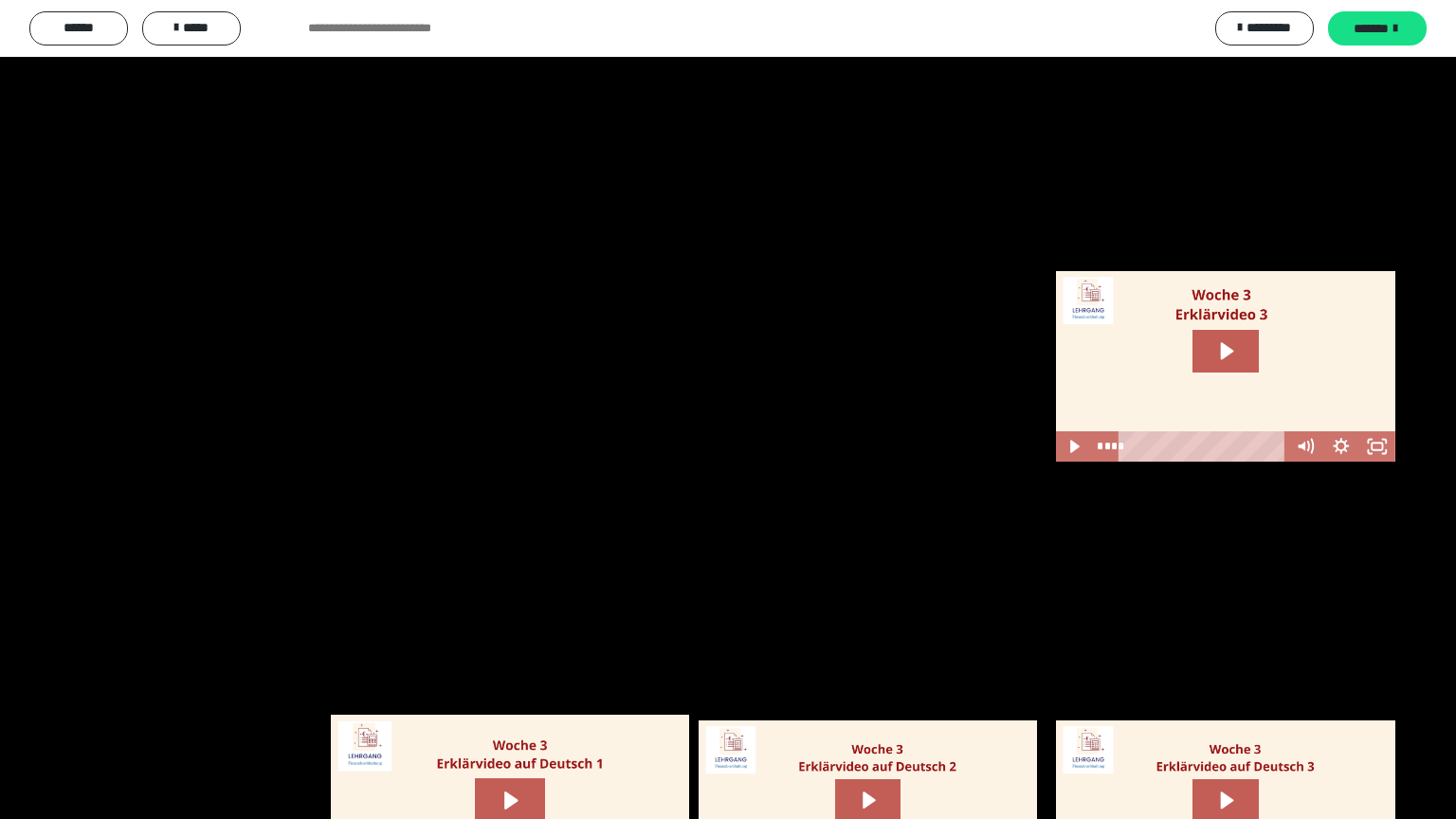 click at bounding box center (0, 0) 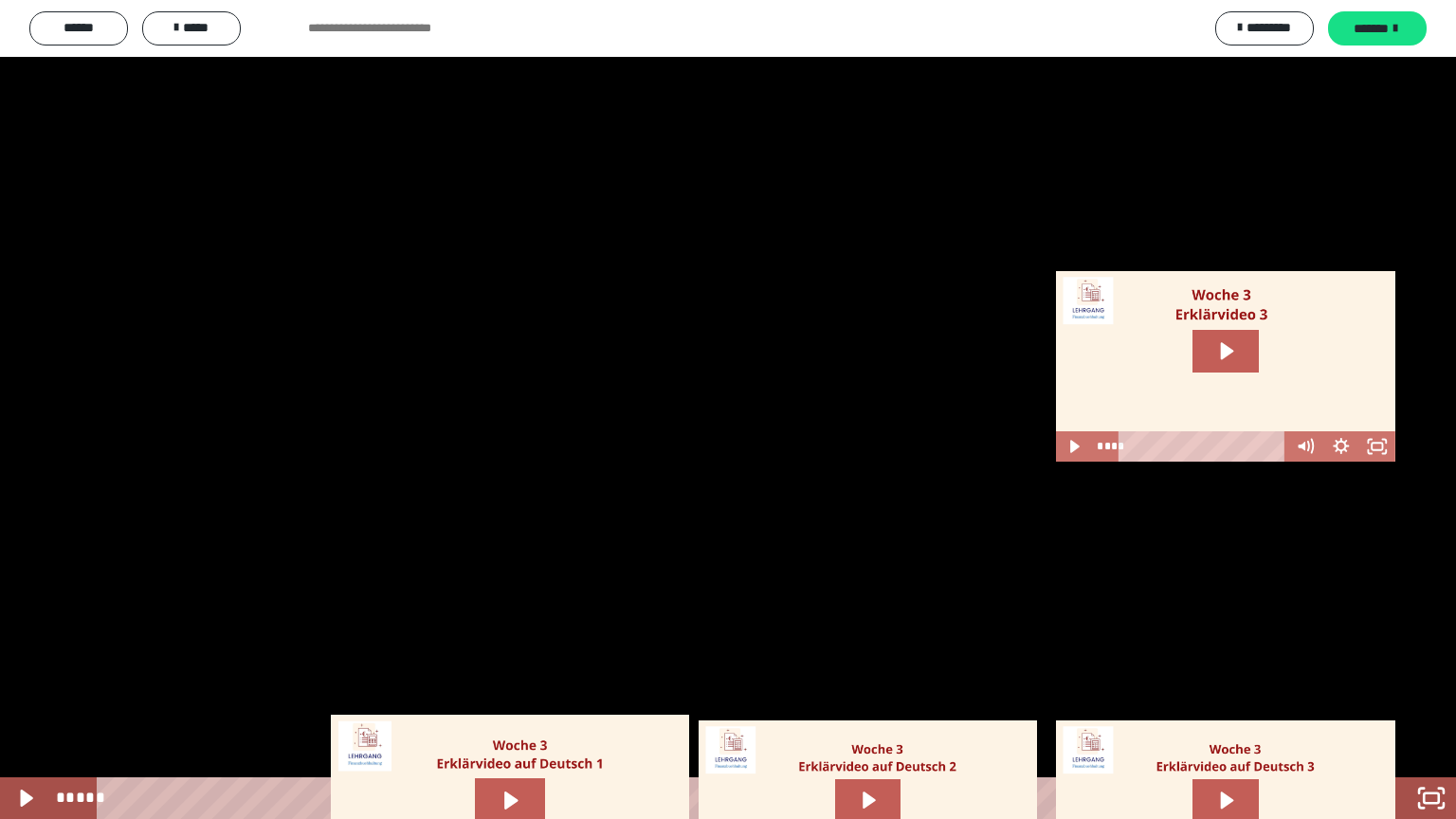 click at bounding box center (728, 410) 